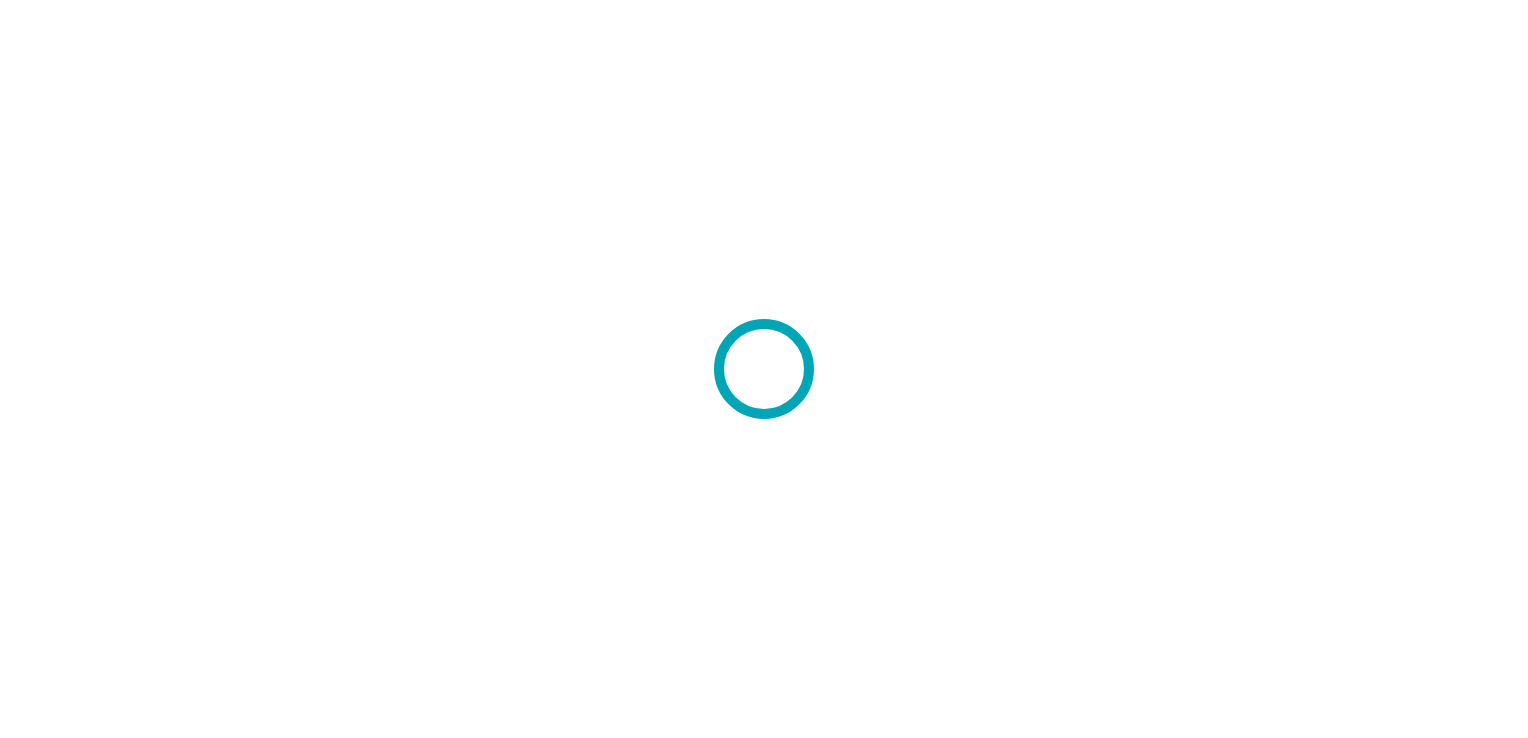 scroll, scrollTop: 0, scrollLeft: 0, axis: both 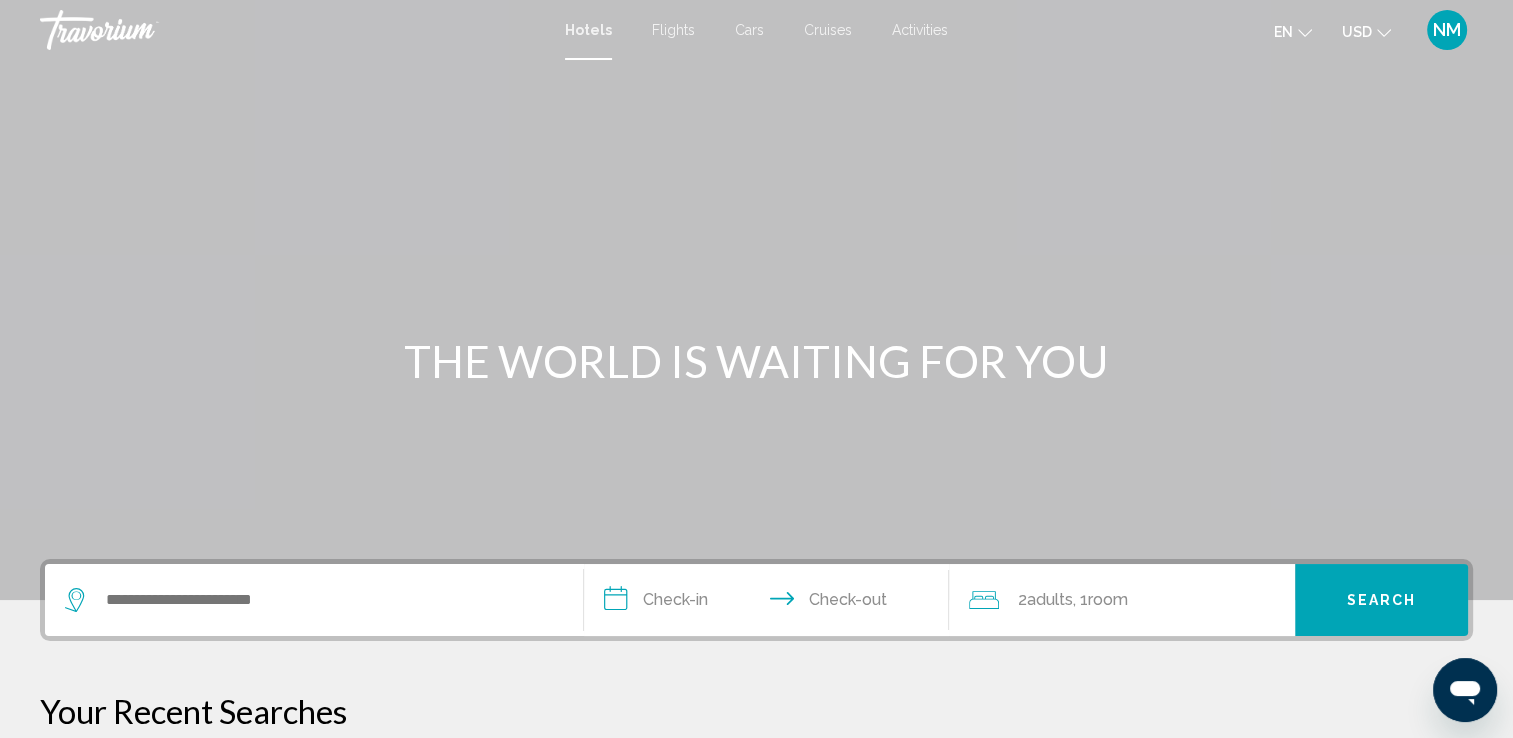 click at bounding box center [756, 300] 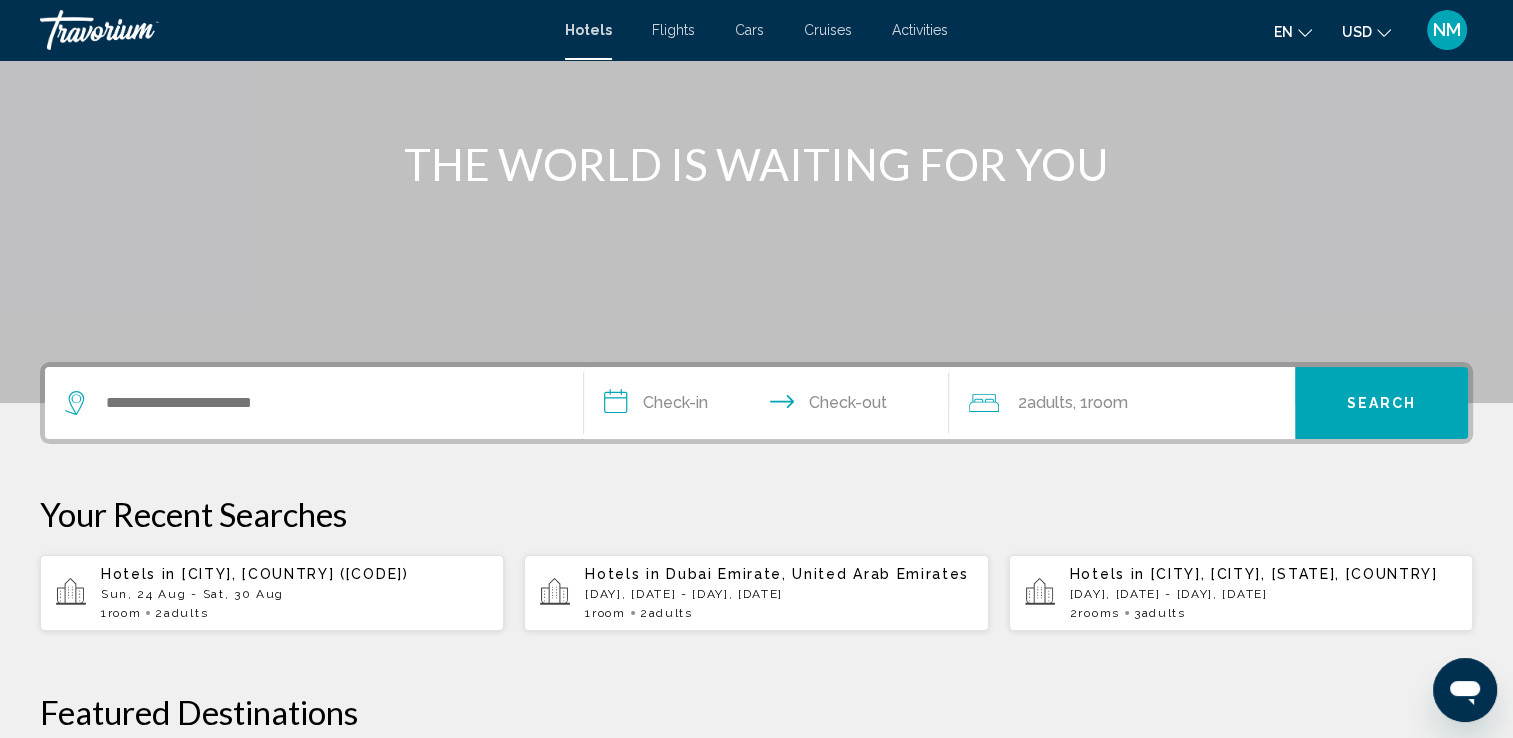 scroll, scrollTop: 100, scrollLeft: 0, axis: vertical 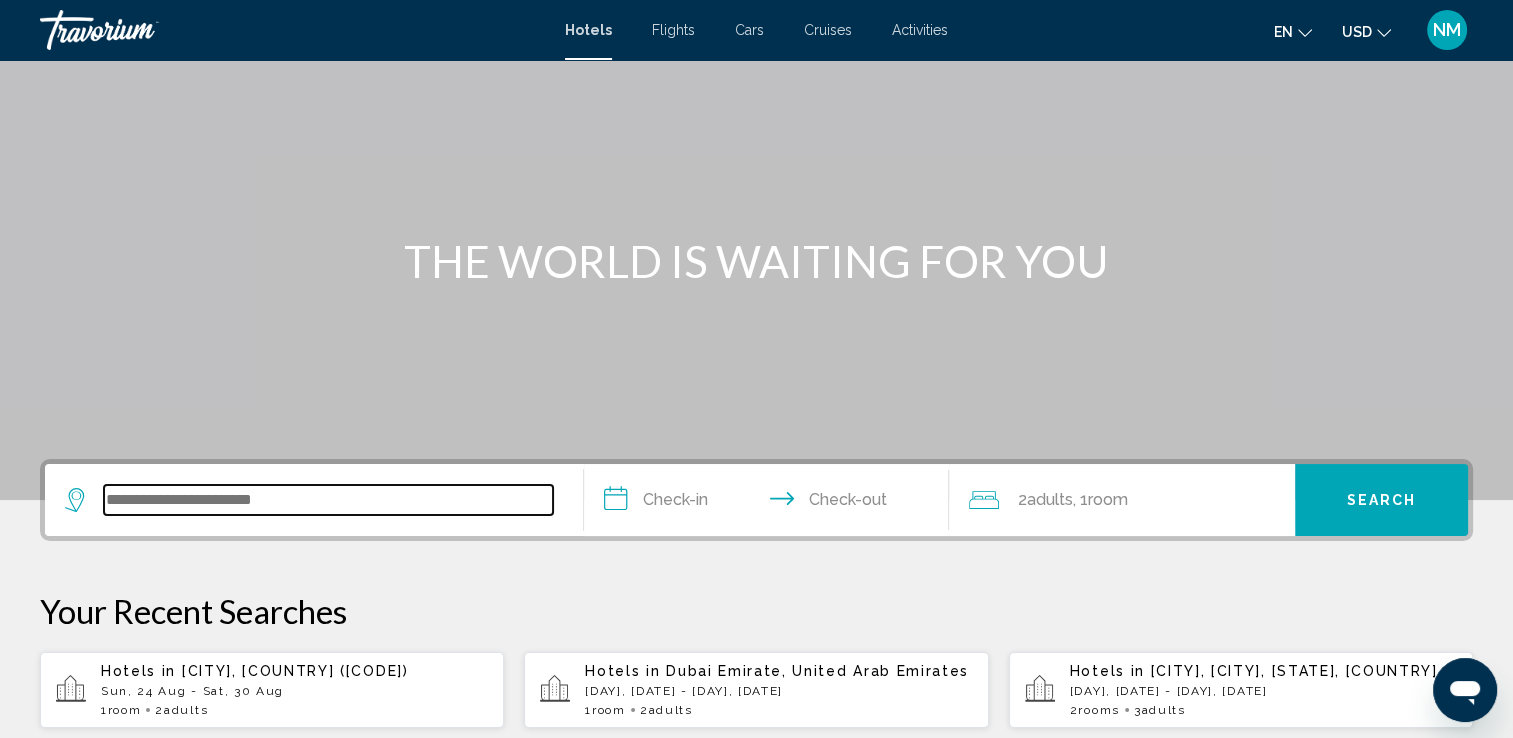 click at bounding box center (328, 500) 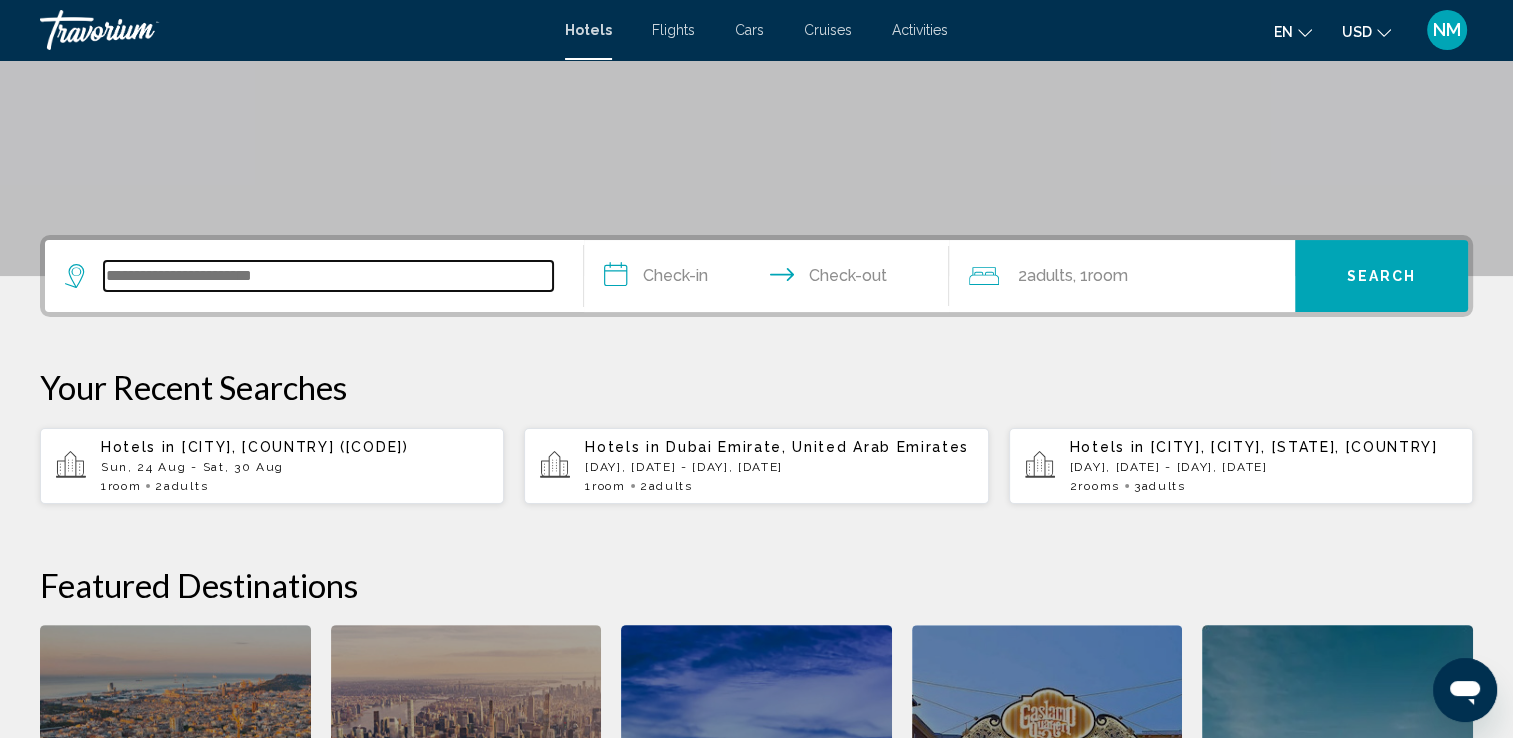 scroll, scrollTop: 493, scrollLeft: 0, axis: vertical 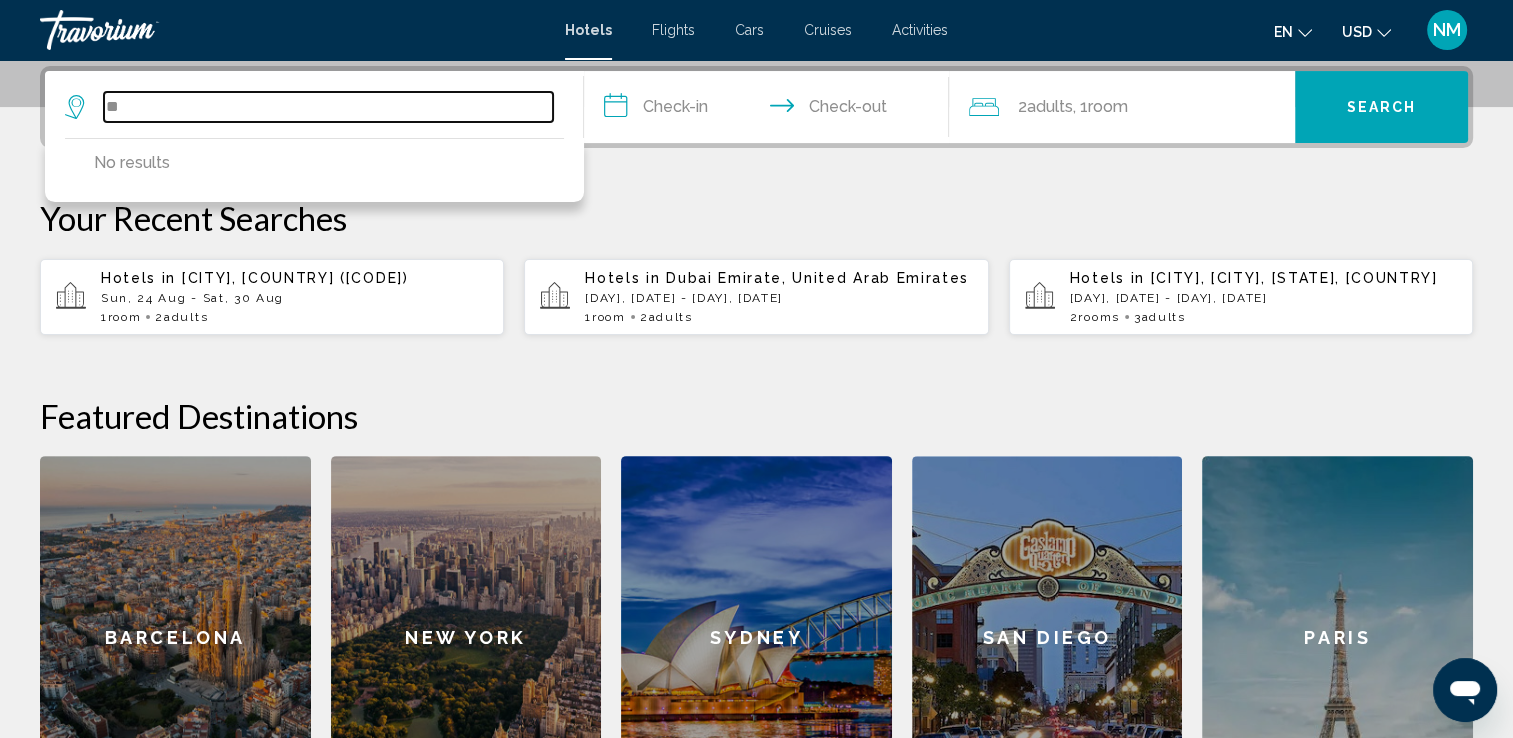 type on "*" 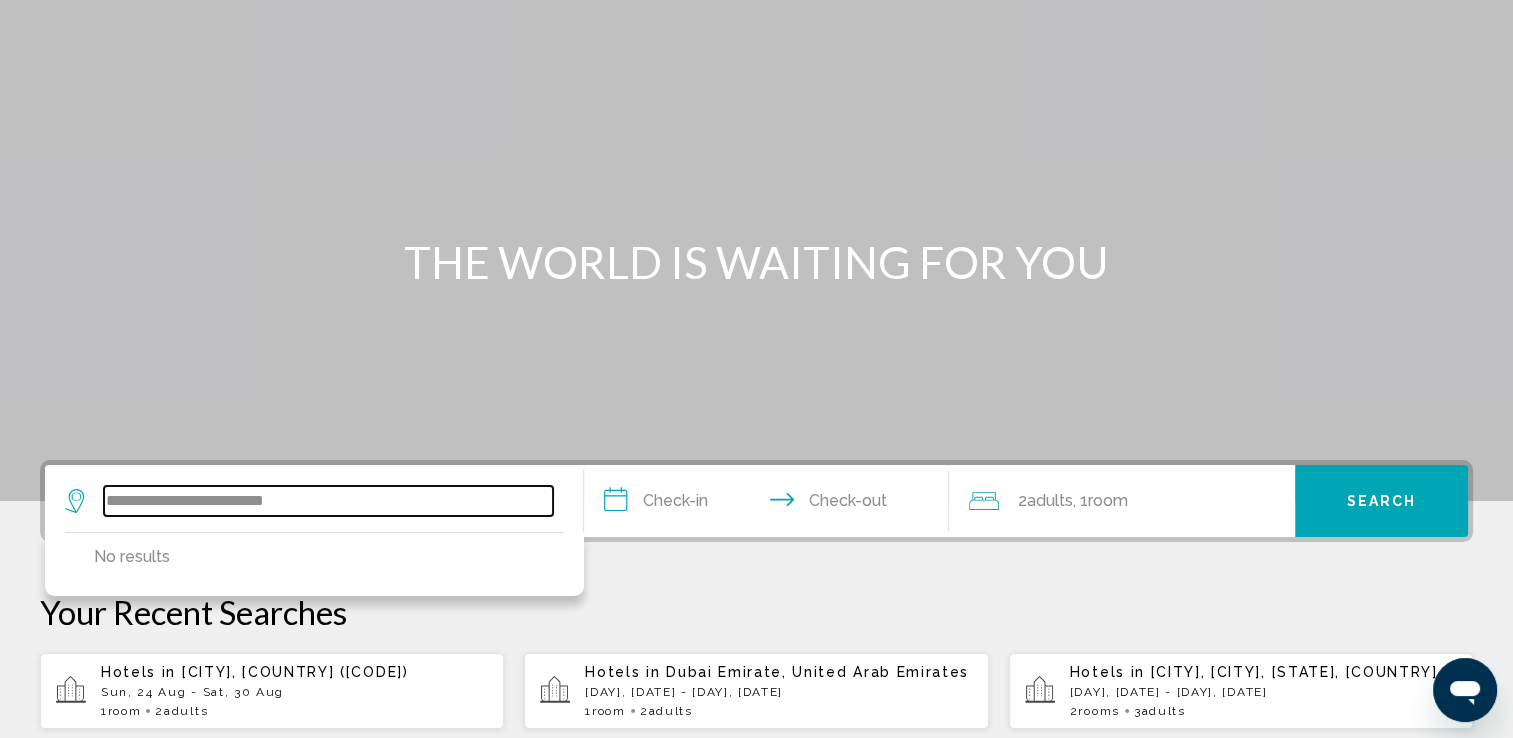 scroll, scrollTop: 0, scrollLeft: 0, axis: both 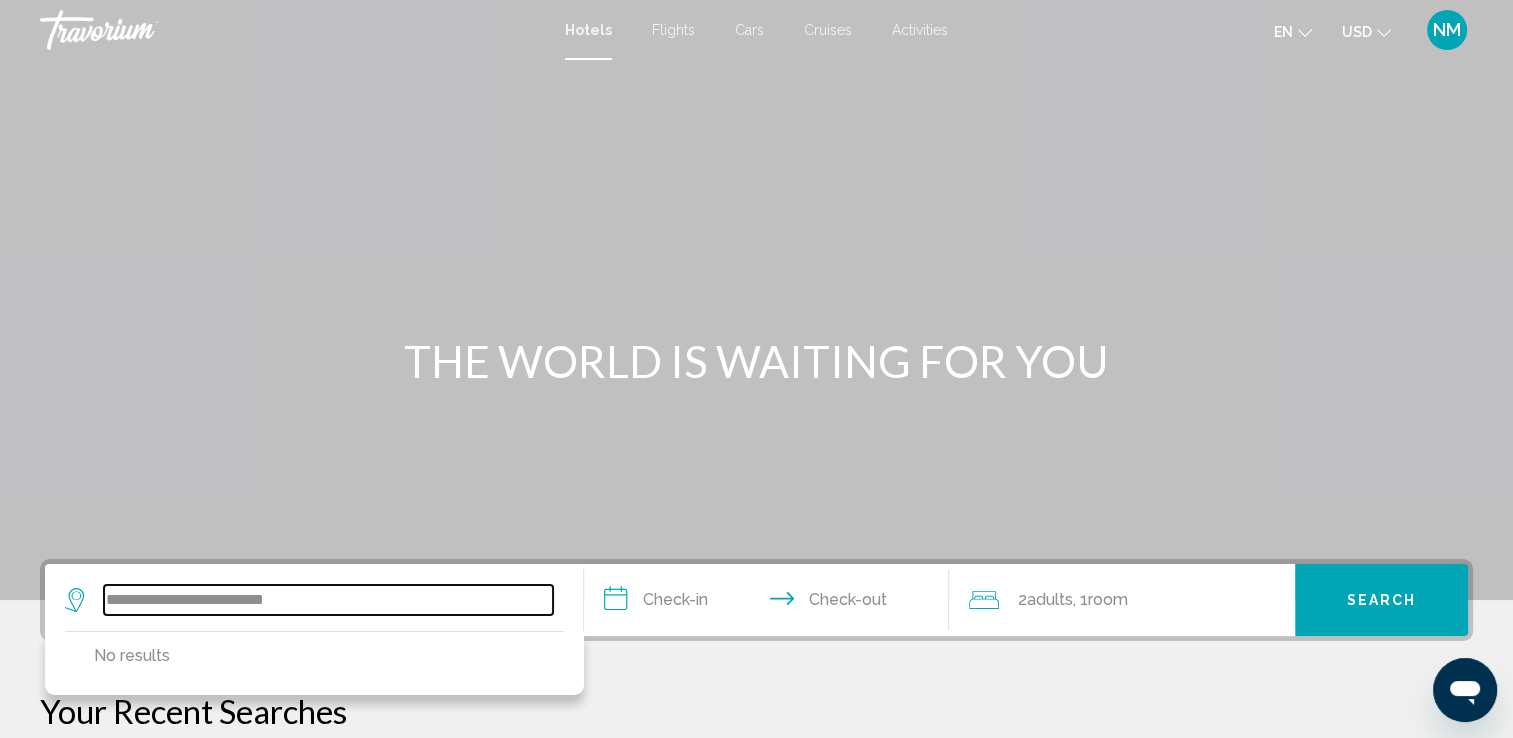 type on "**********" 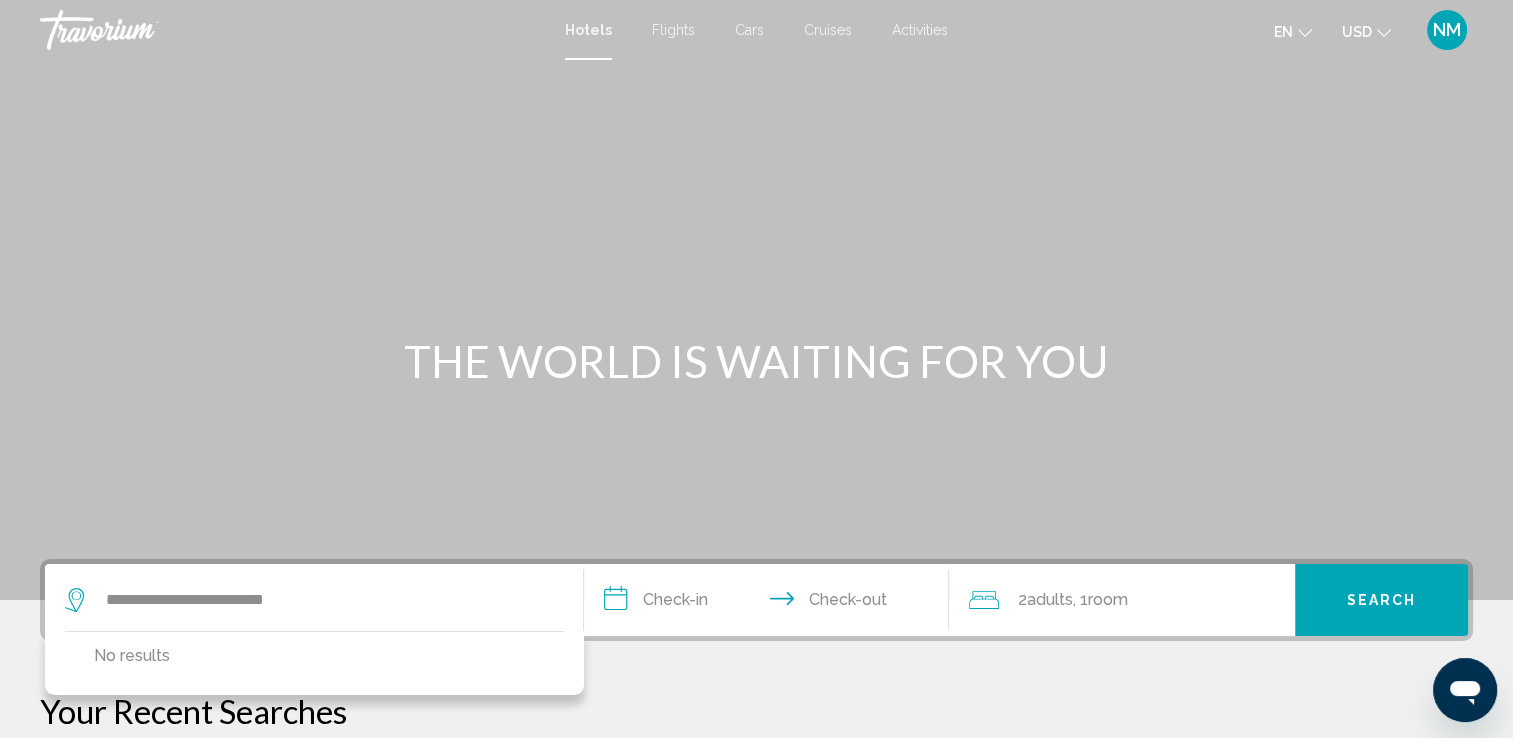 click on "Hotels" at bounding box center [588, 30] 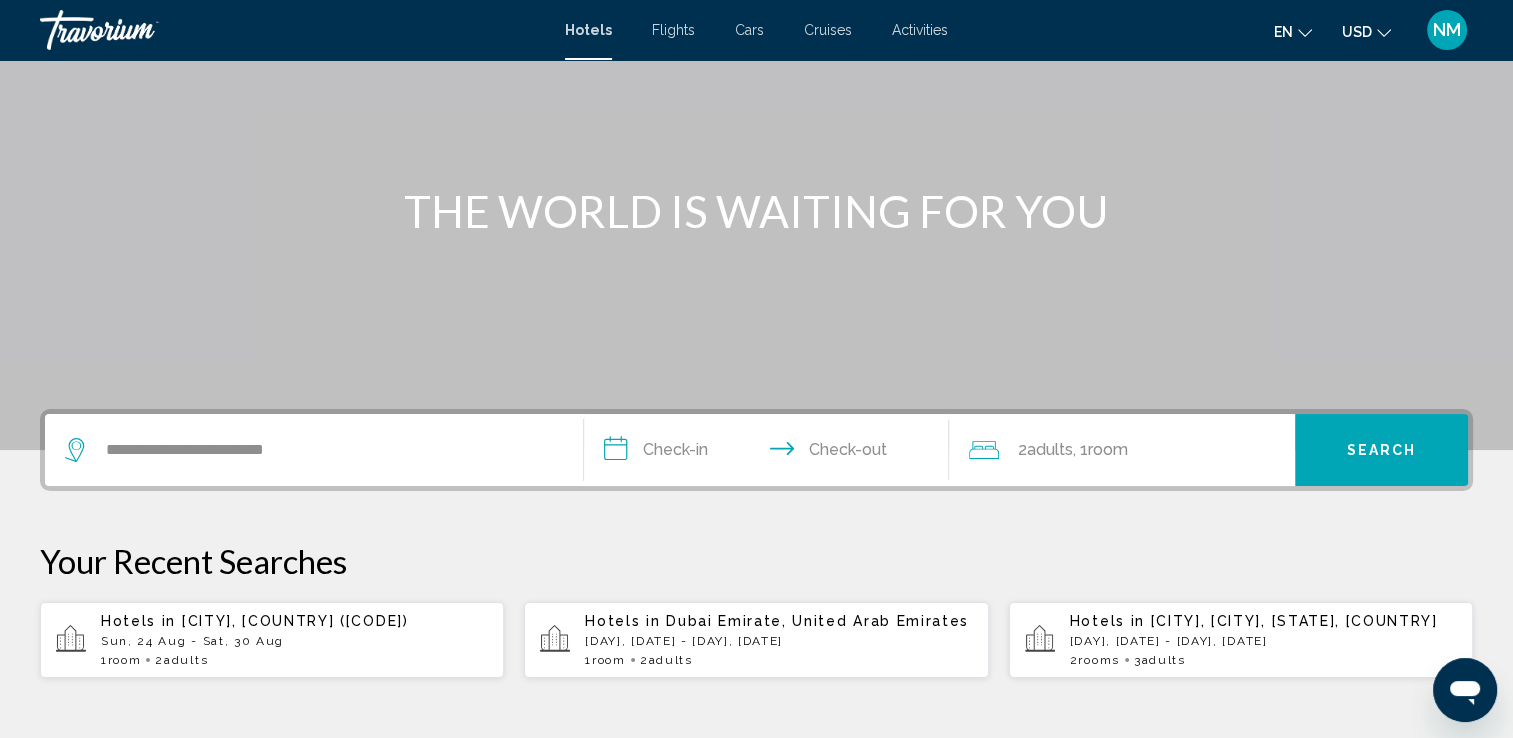 scroll, scrollTop: 0, scrollLeft: 0, axis: both 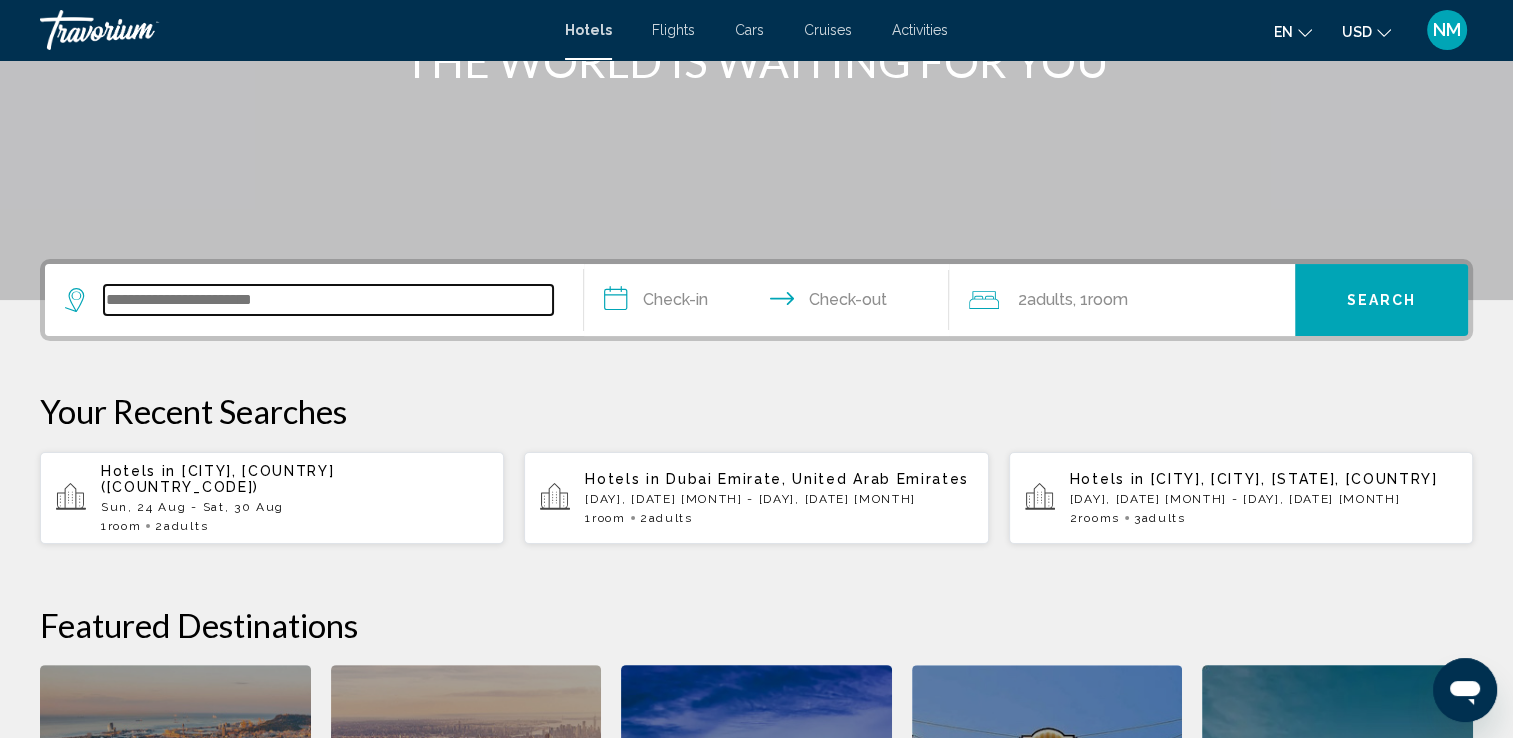click at bounding box center (328, 300) 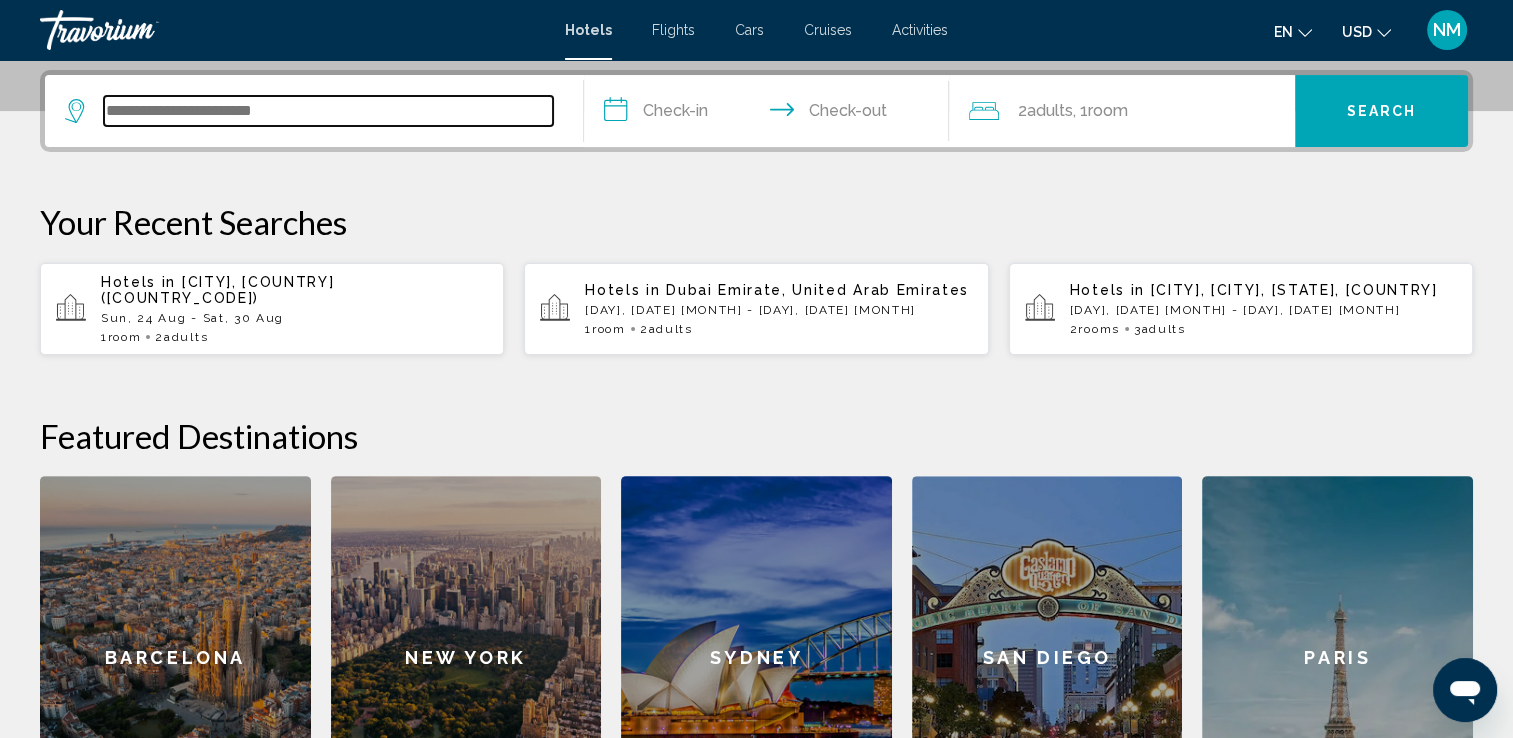 scroll, scrollTop: 493, scrollLeft: 0, axis: vertical 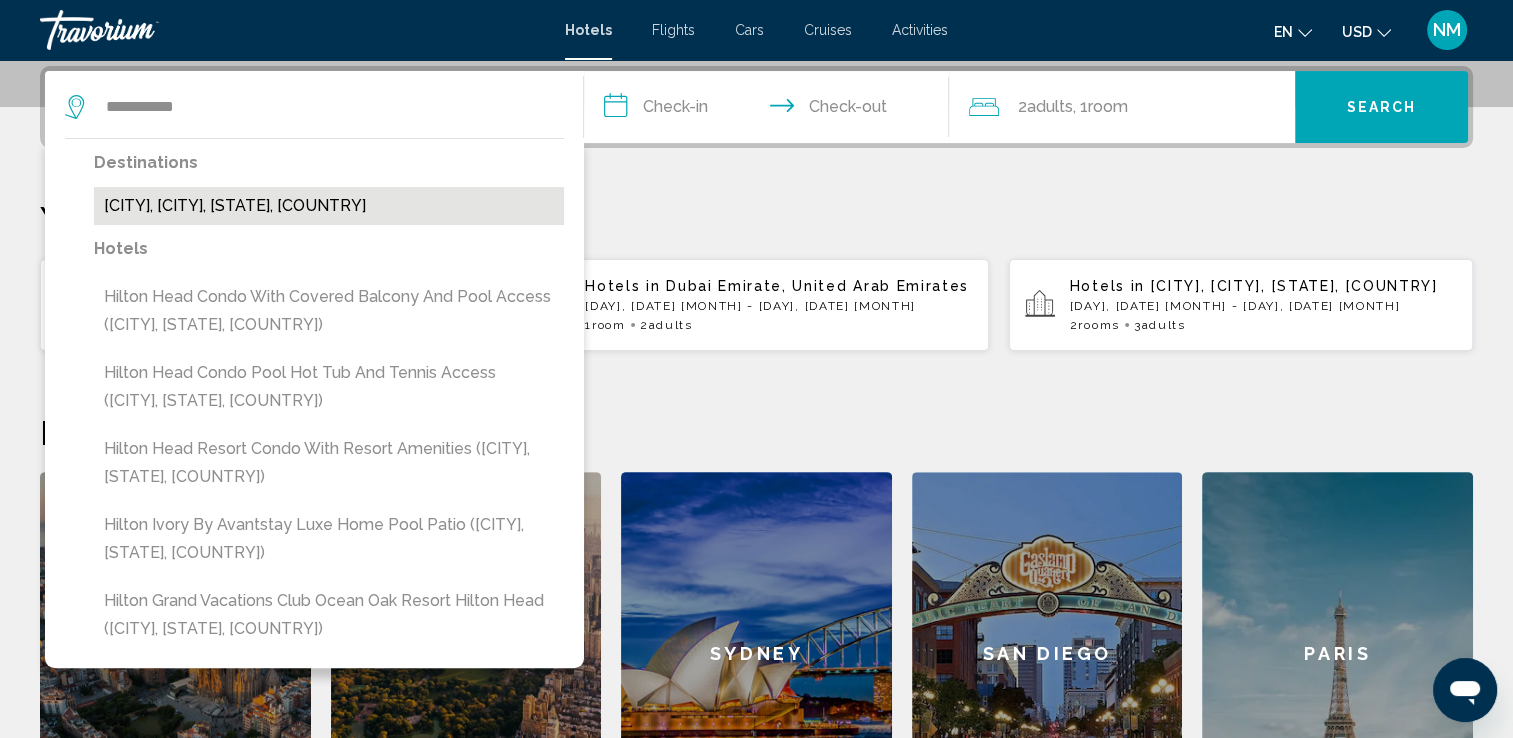click on "[CITY], [CITY], [STATE], [COUNTRY]" at bounding box center [329, 206] 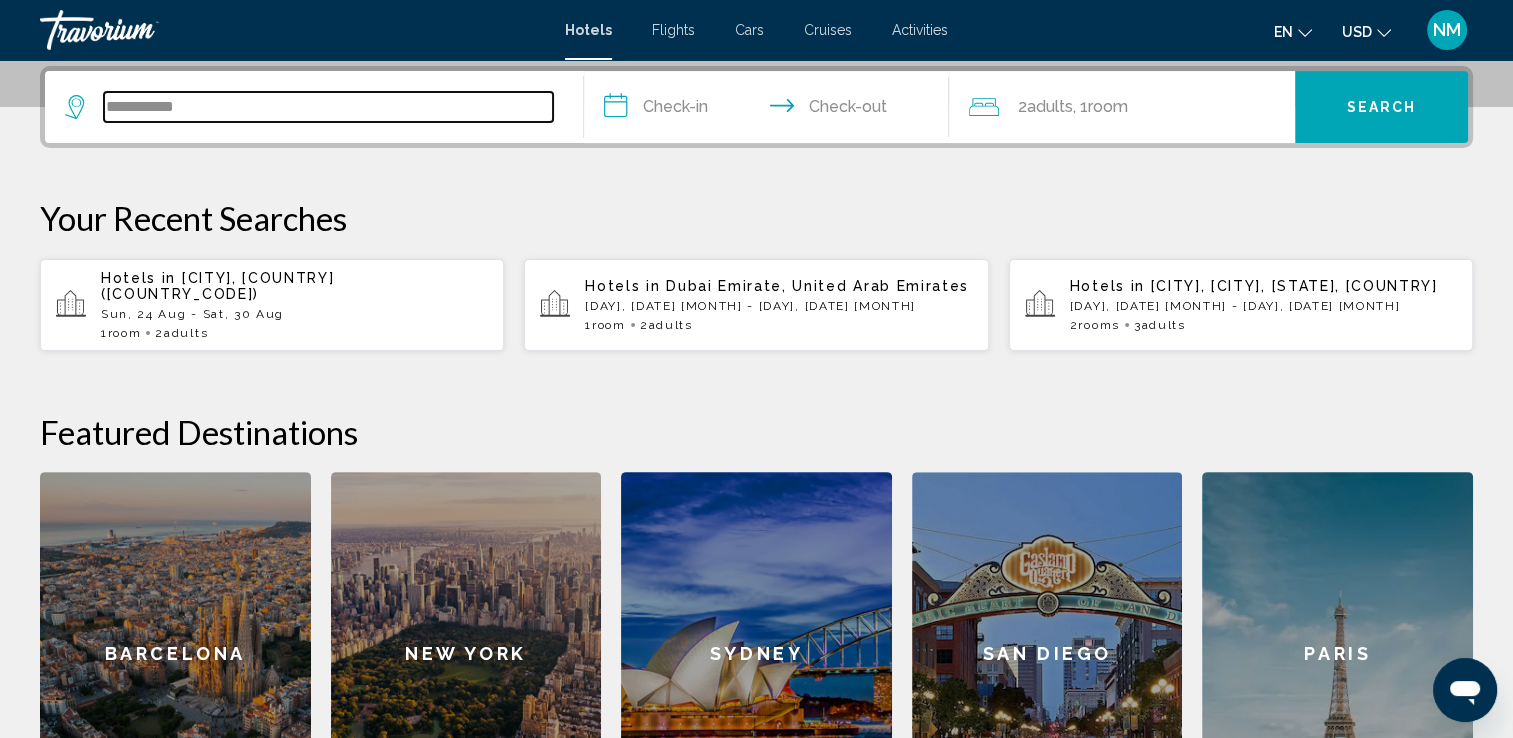 type on "**********" 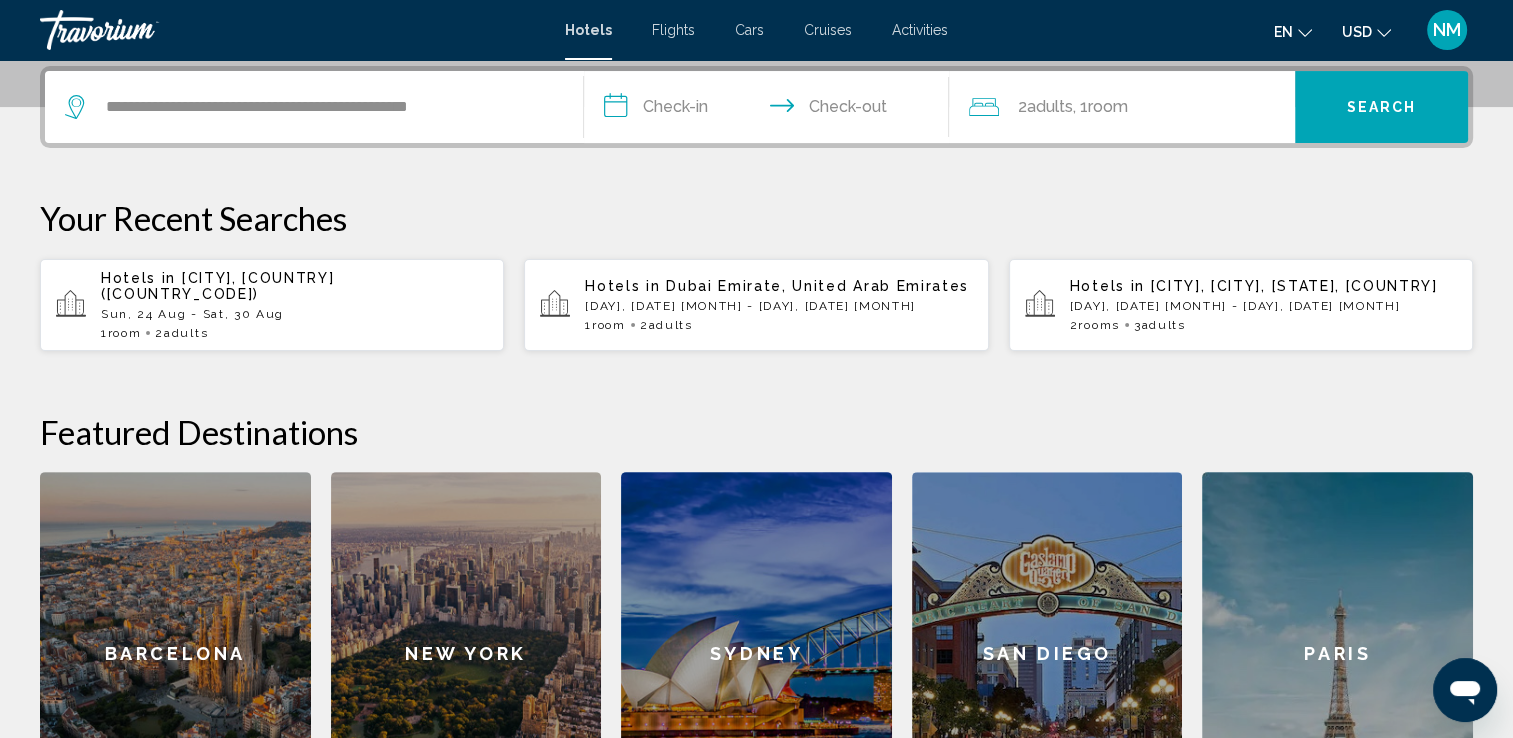 click on "**********" at bounding box center [771, 110] 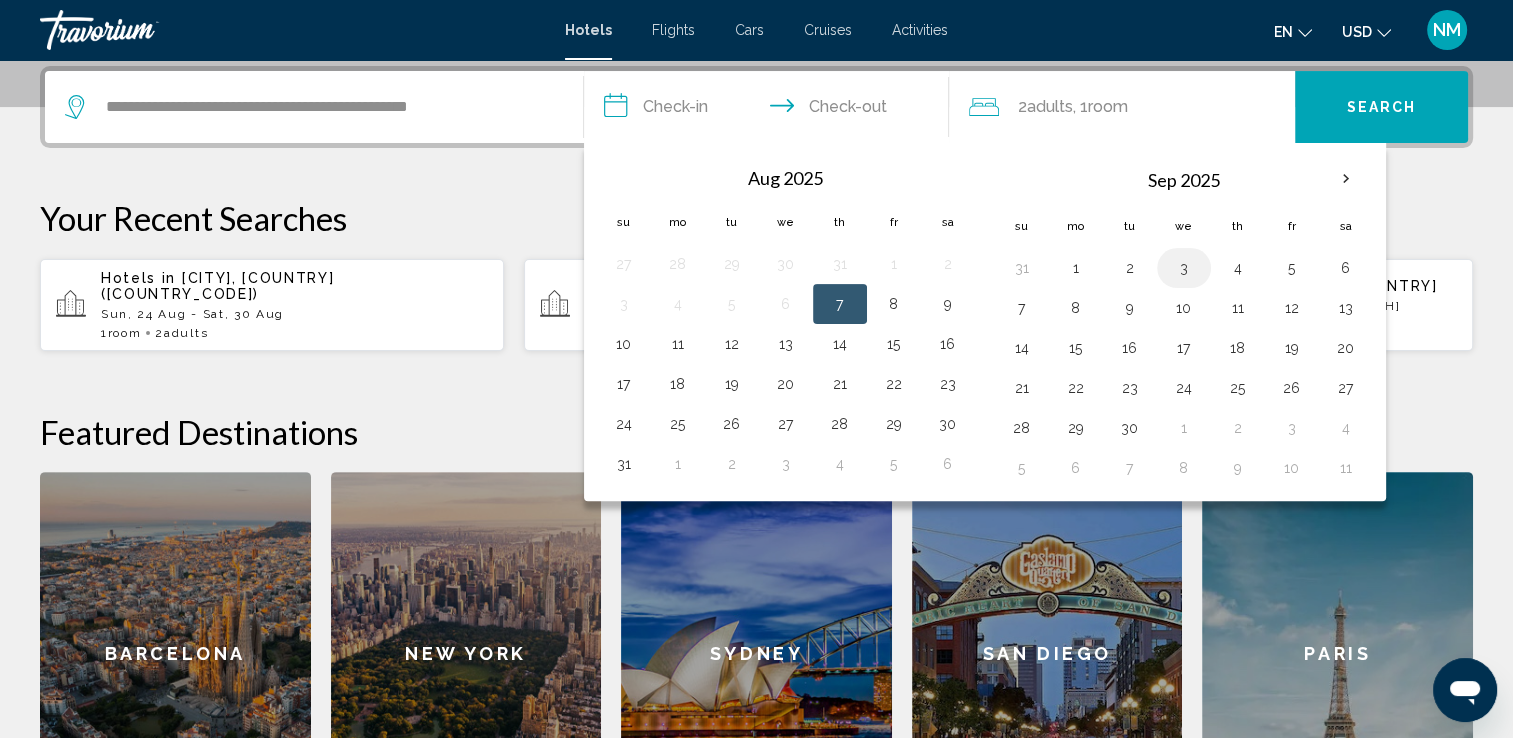 click on "3" at bounding box center (1184, 268) 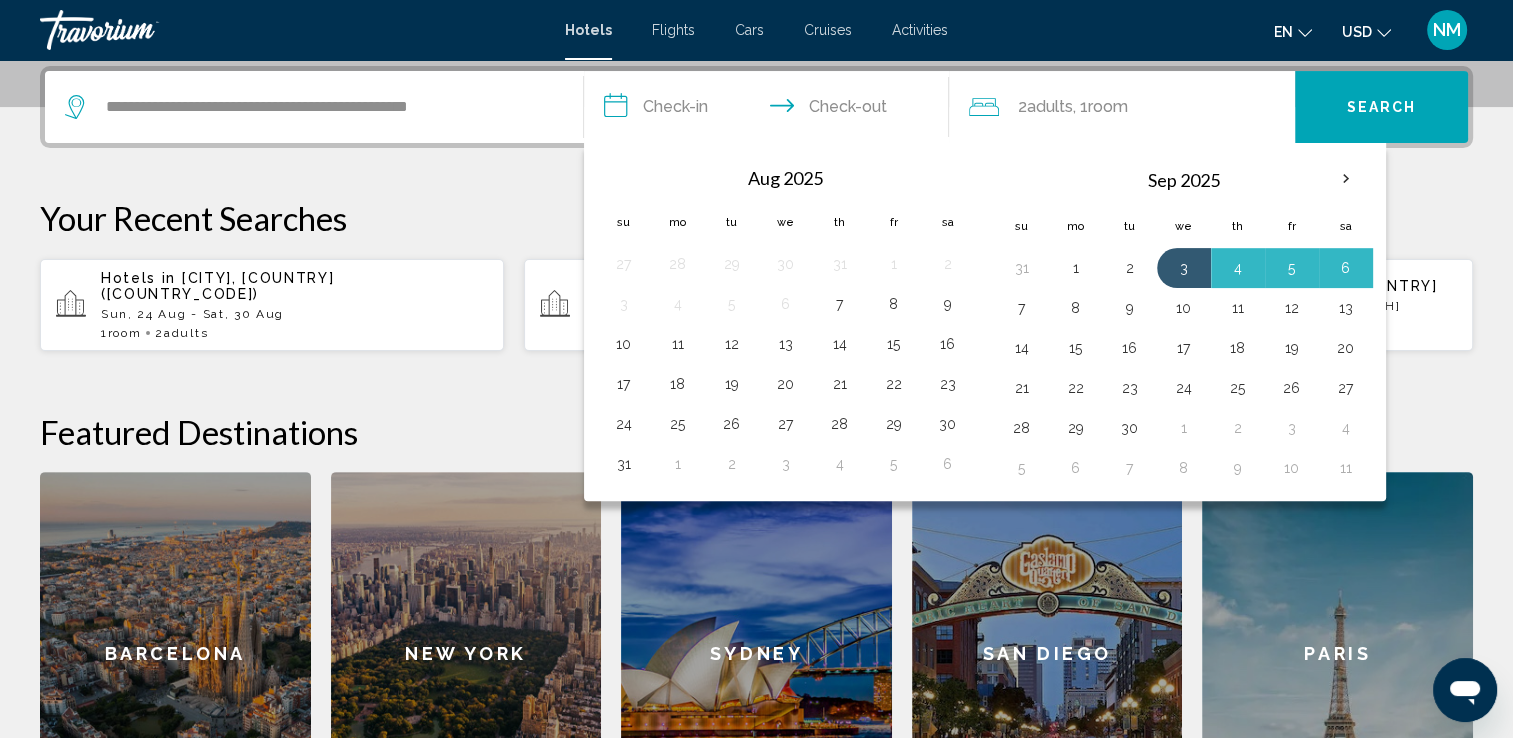 click on "7" at bounding box center (1022, 308) 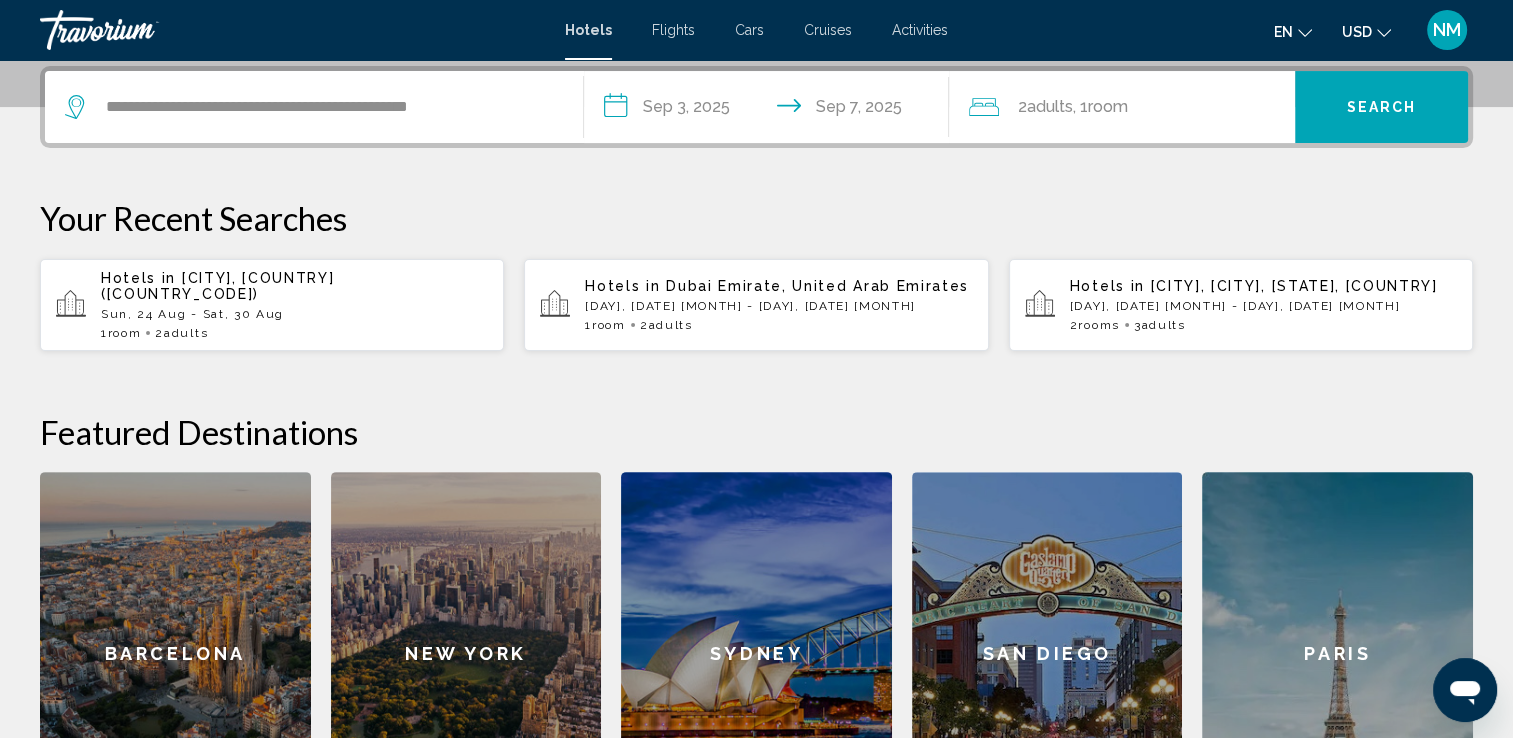click on "Search" at bounding box center [1382, 108] 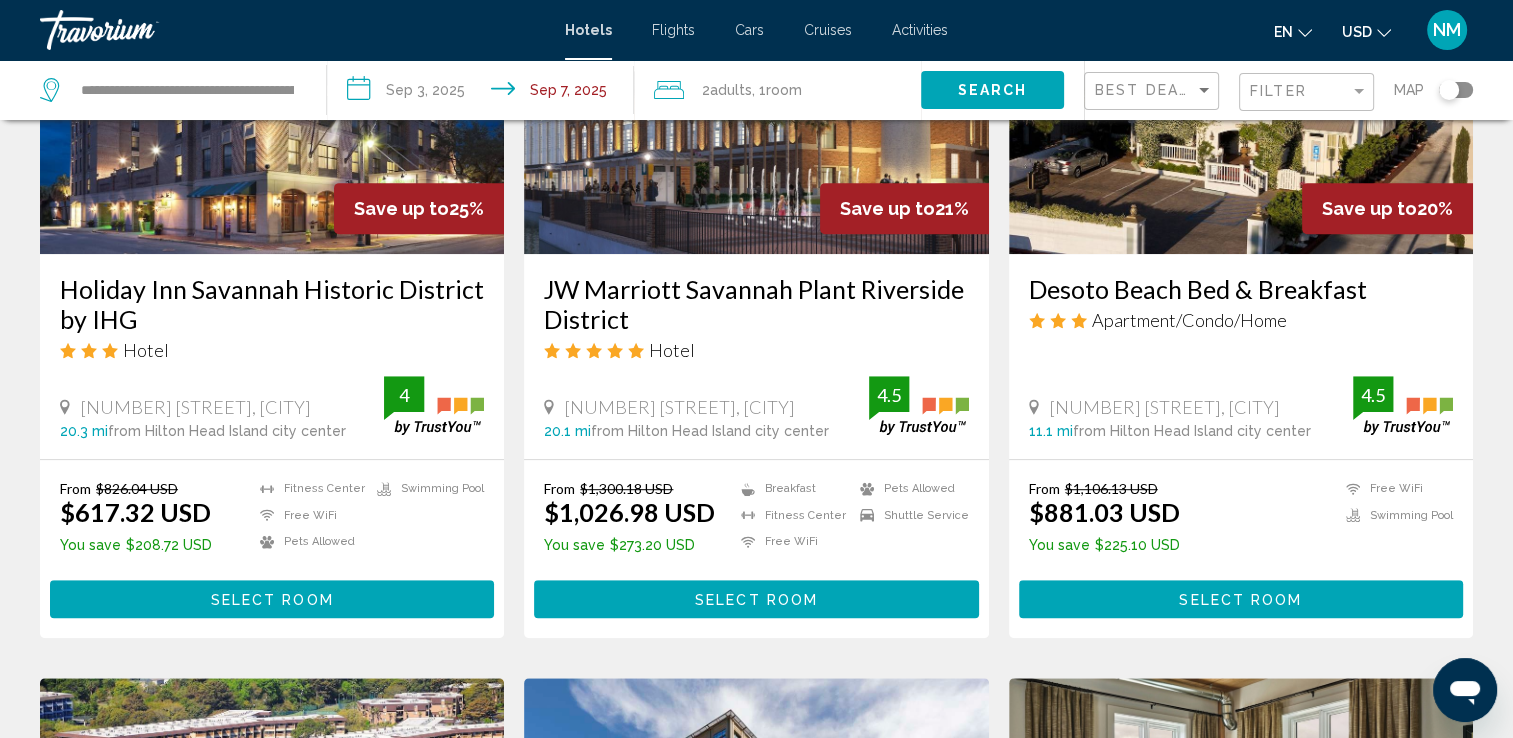 scroll, scrollTop: 900, scrollLeft: 0, axis: vertical 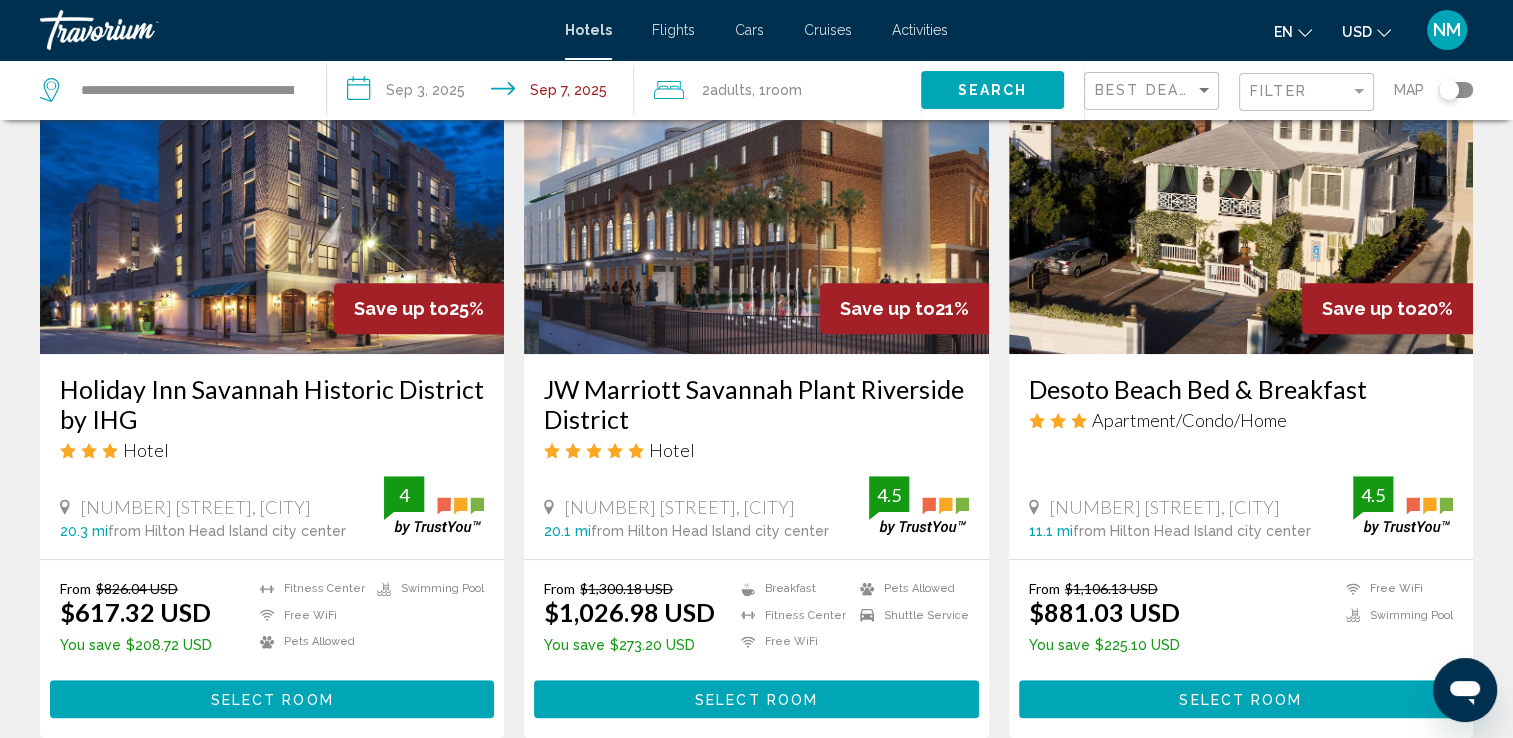 click on "Select Room" at bounding box center (272, 700) 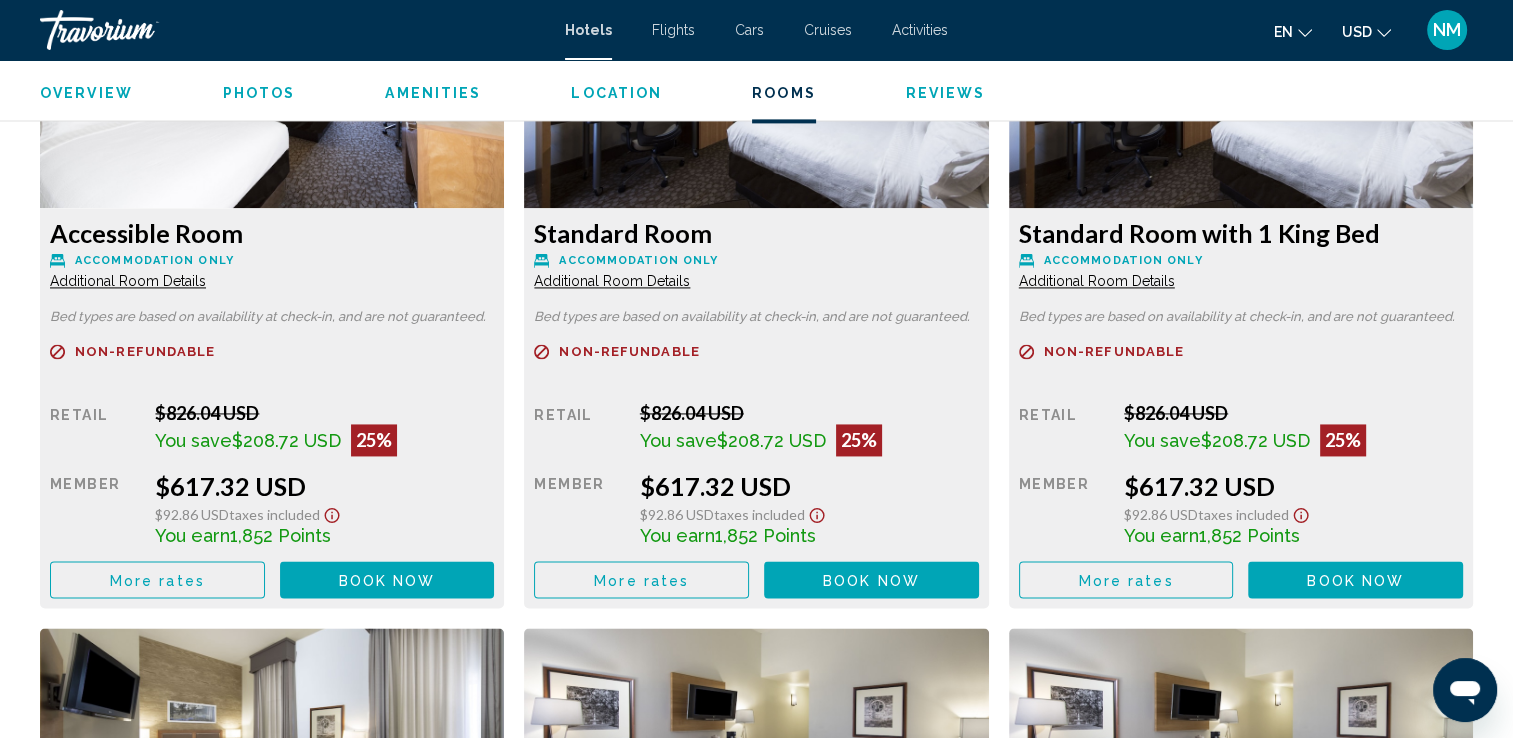 scroll, scrollTop: 2900, scrollLeft: 0, axis: vertical 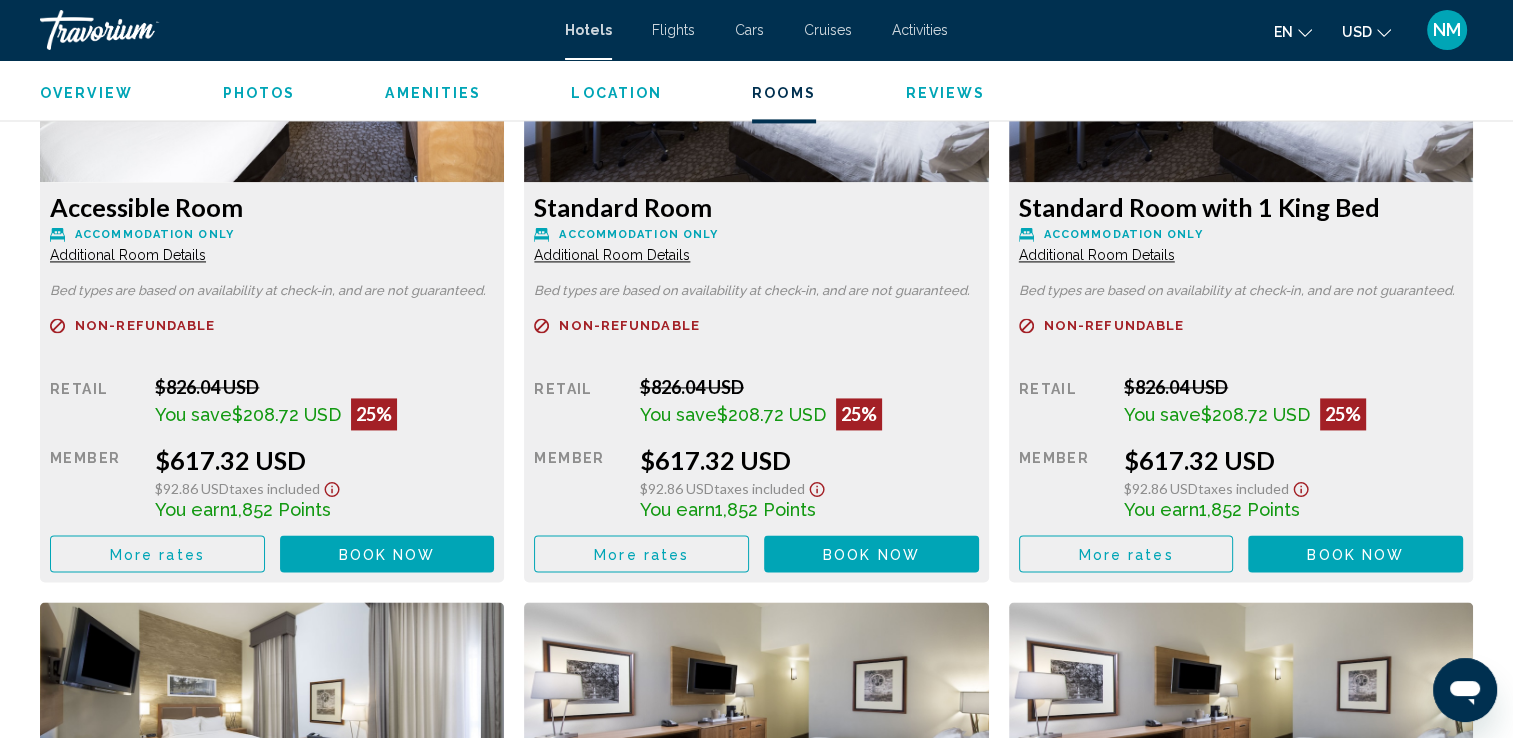 click on "Book now" at bounding box center [387, 554] 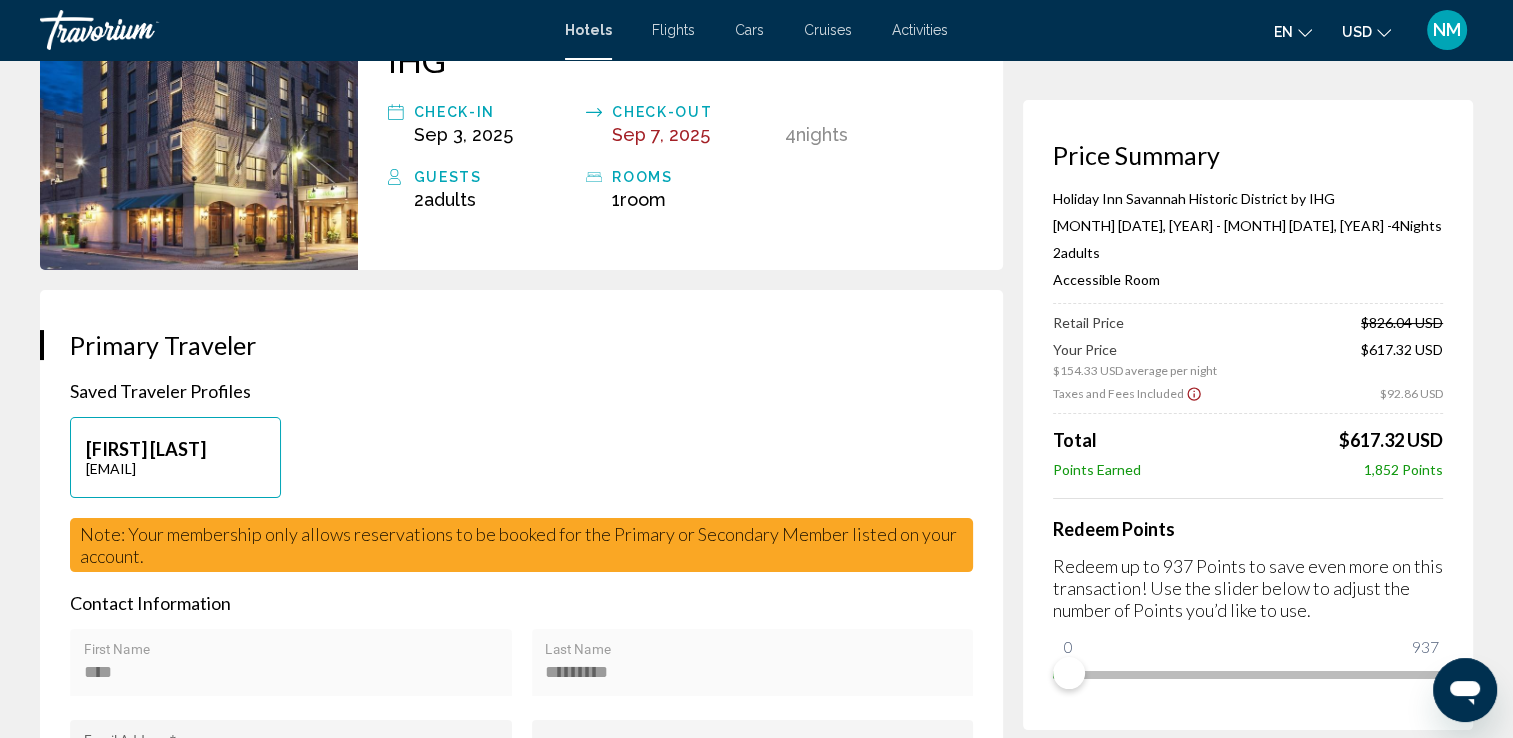 scroll, scrollTop: 200, scrollLeft: 0, axis: vertical 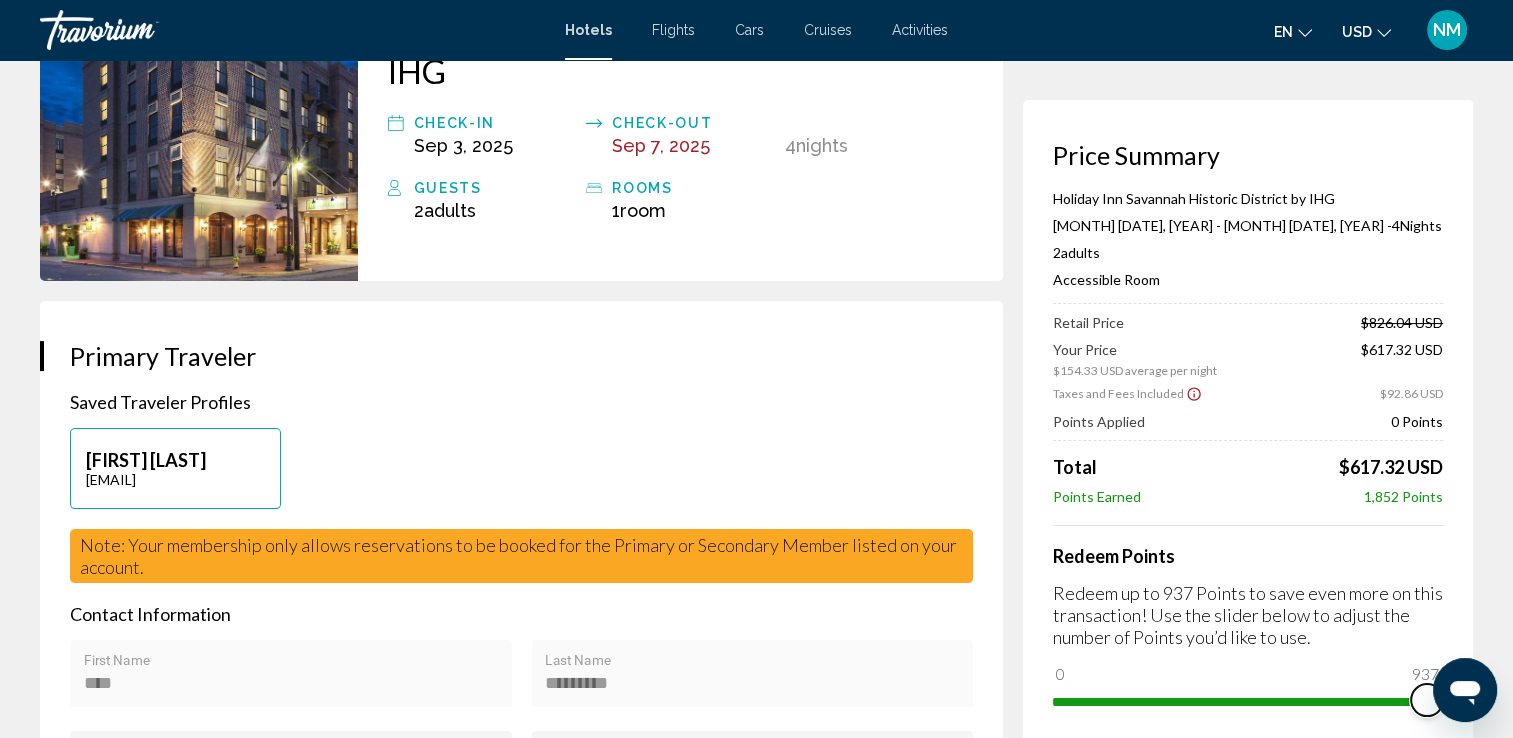 drag, startPoint x: 1075, startPoint y: 664, endPoint x: 1531, endPoint y: 643, distance: 456.4833 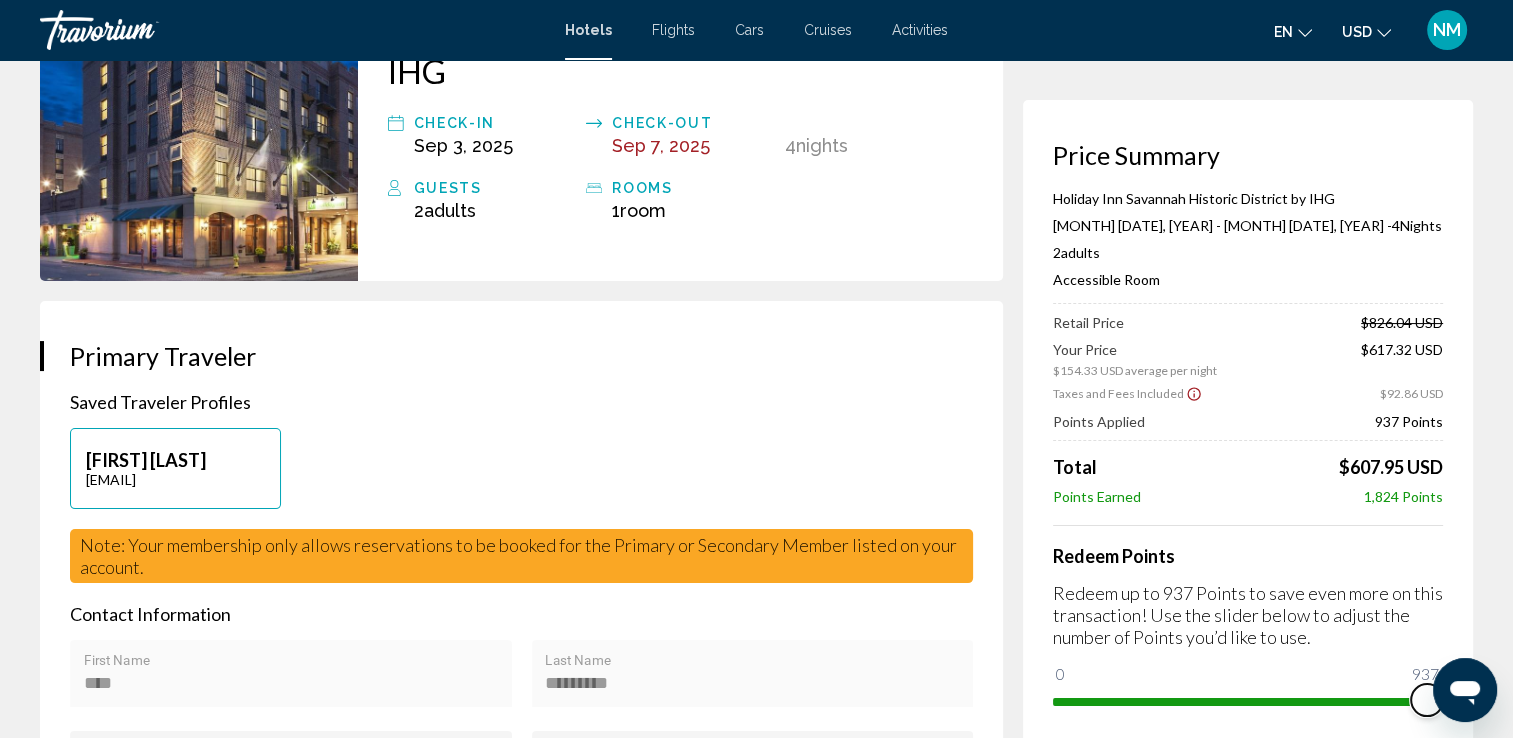 drag, startPoint x: 1418, startPoint y: 690, endPoint x: 1527, endPoint y: 607, distance: 137.00365 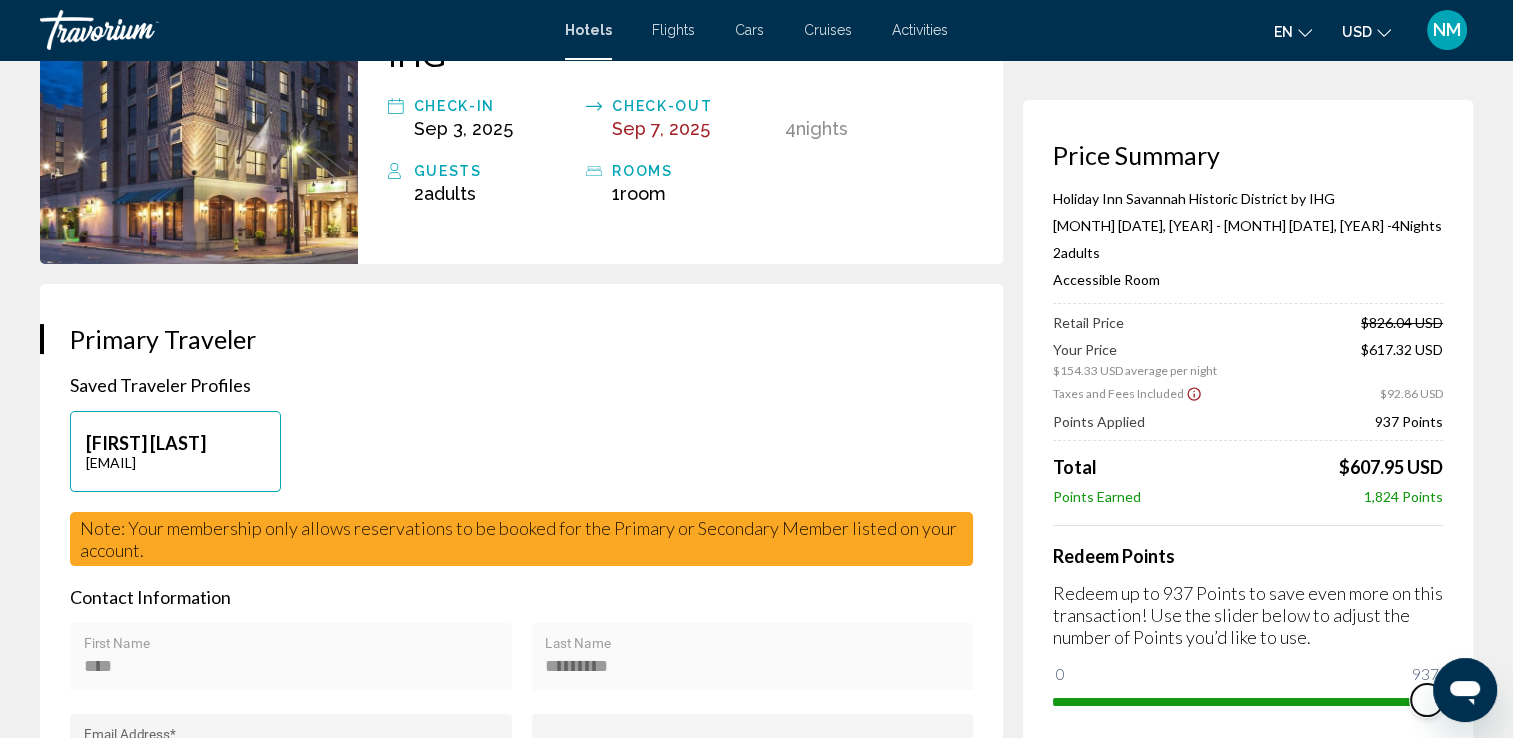scroll, scrollTop: 100, scrollLeft: 0, axis: vertical 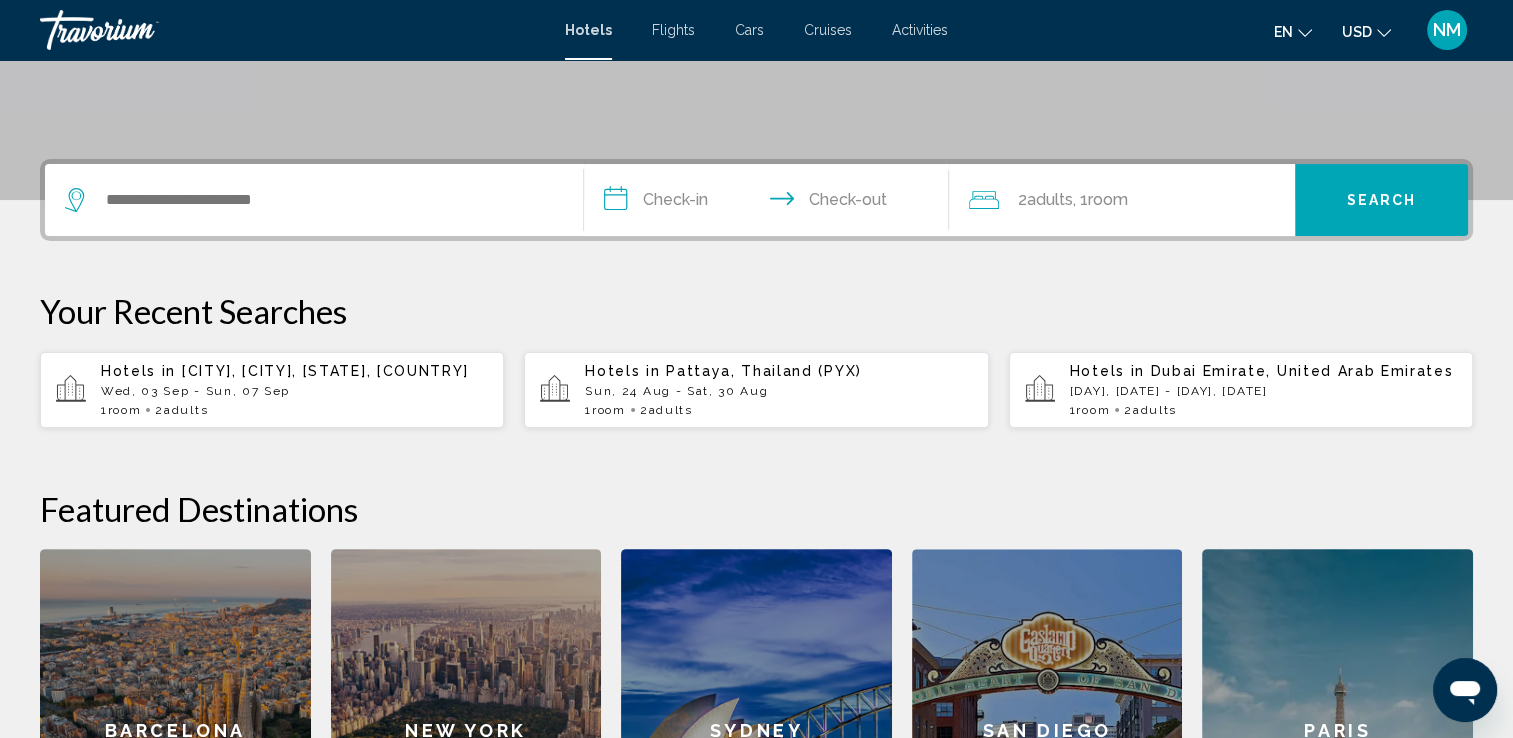 click on "[CITY], [CITY], [STATE], [COUNTRY]" at bounding box center [325, 371] 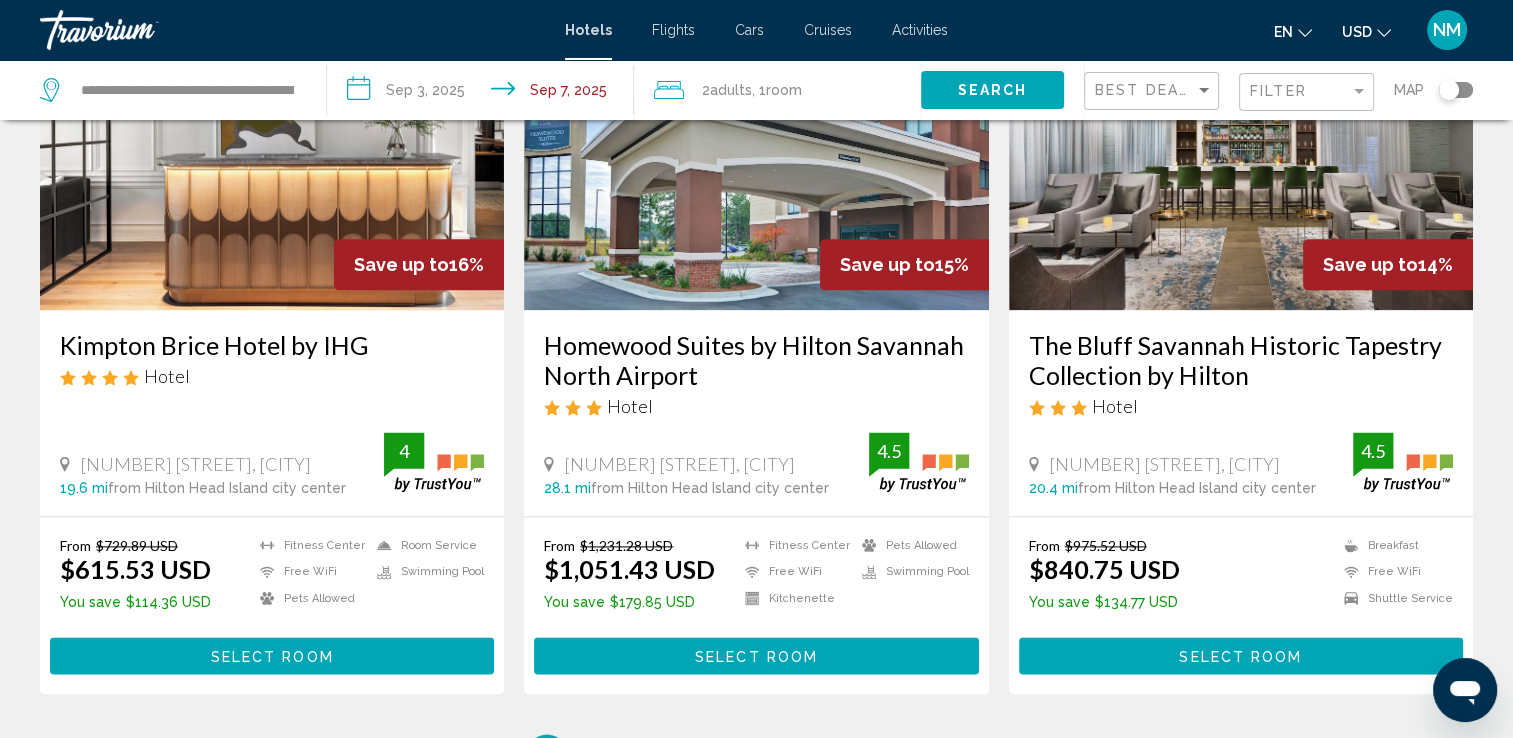 scroll, scrollTop: 2400, scrollLeft: 0, axis: vertical 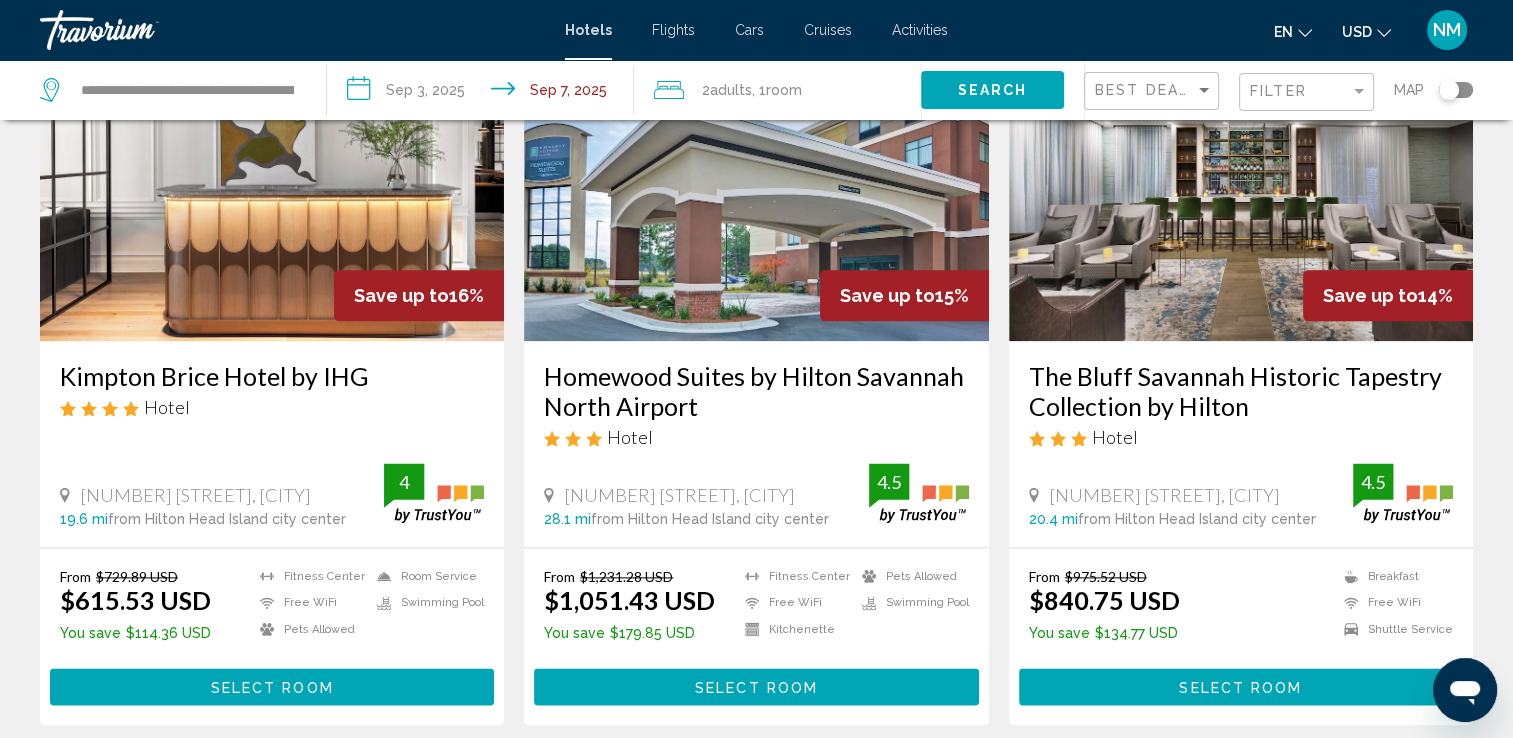 click on "Select Room" at bounding box center (272, 687) 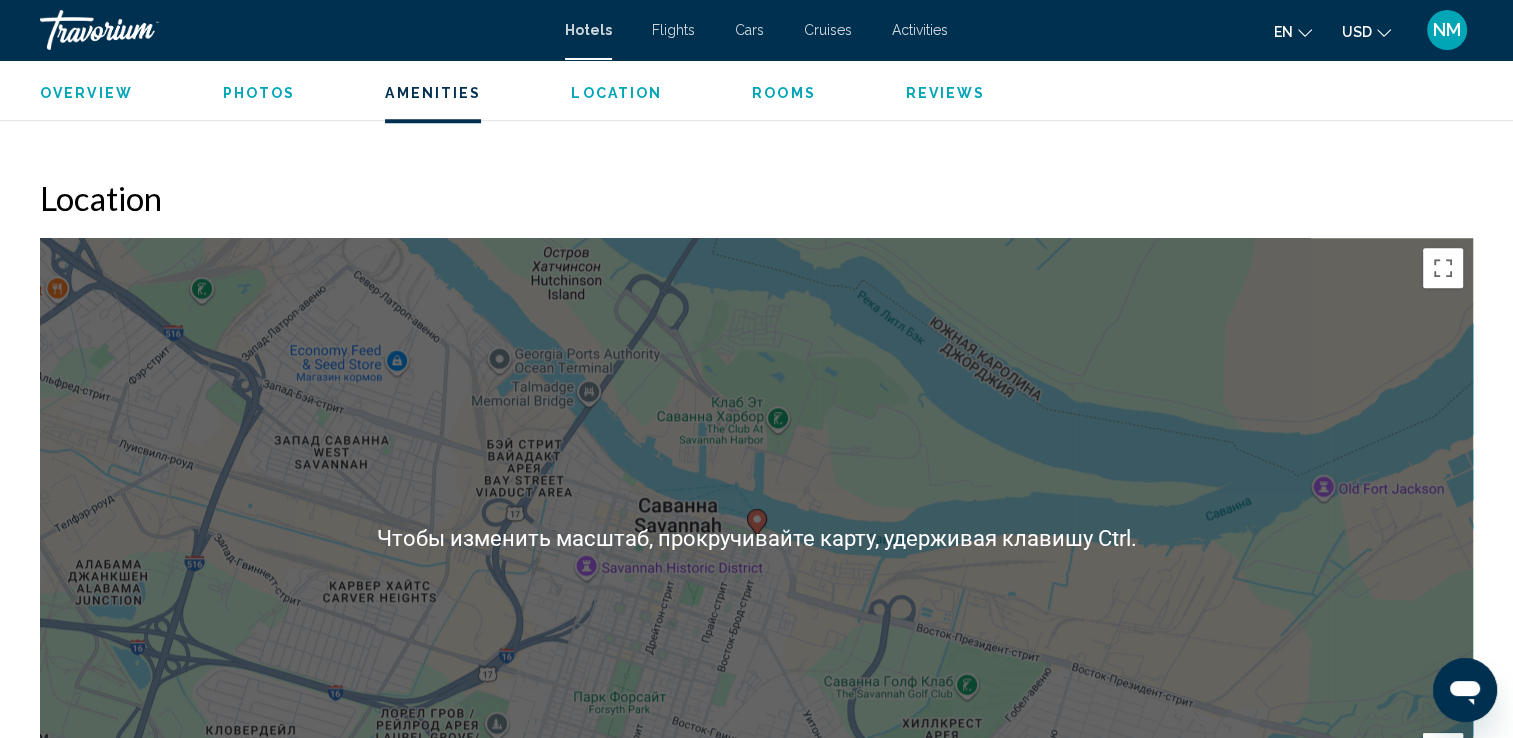 scroll, scrollTop: 1800, scrollLeft: 0, axis: vertical 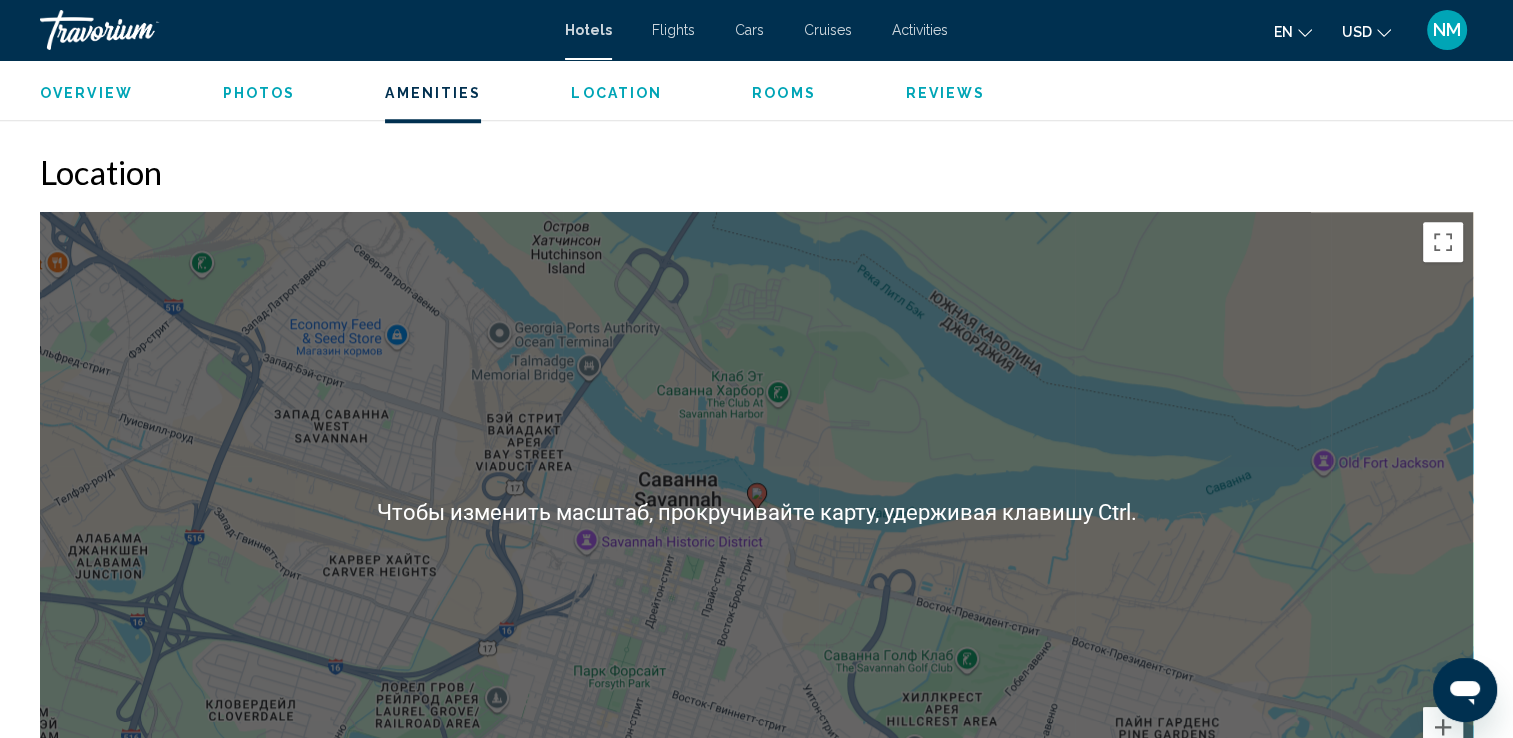 click on "Чтобы активировать перетаскивание с помощью клавиатуры, нажмите Alt + Ввод. После этого перемещайте маркер, используя клавиши со стрелками. Чтобы завершить перетаскивание, нажмите клавишу Ввод. Чтобы отменить действие, нажмите клавишу Esc." at bounding box center [756, 512] 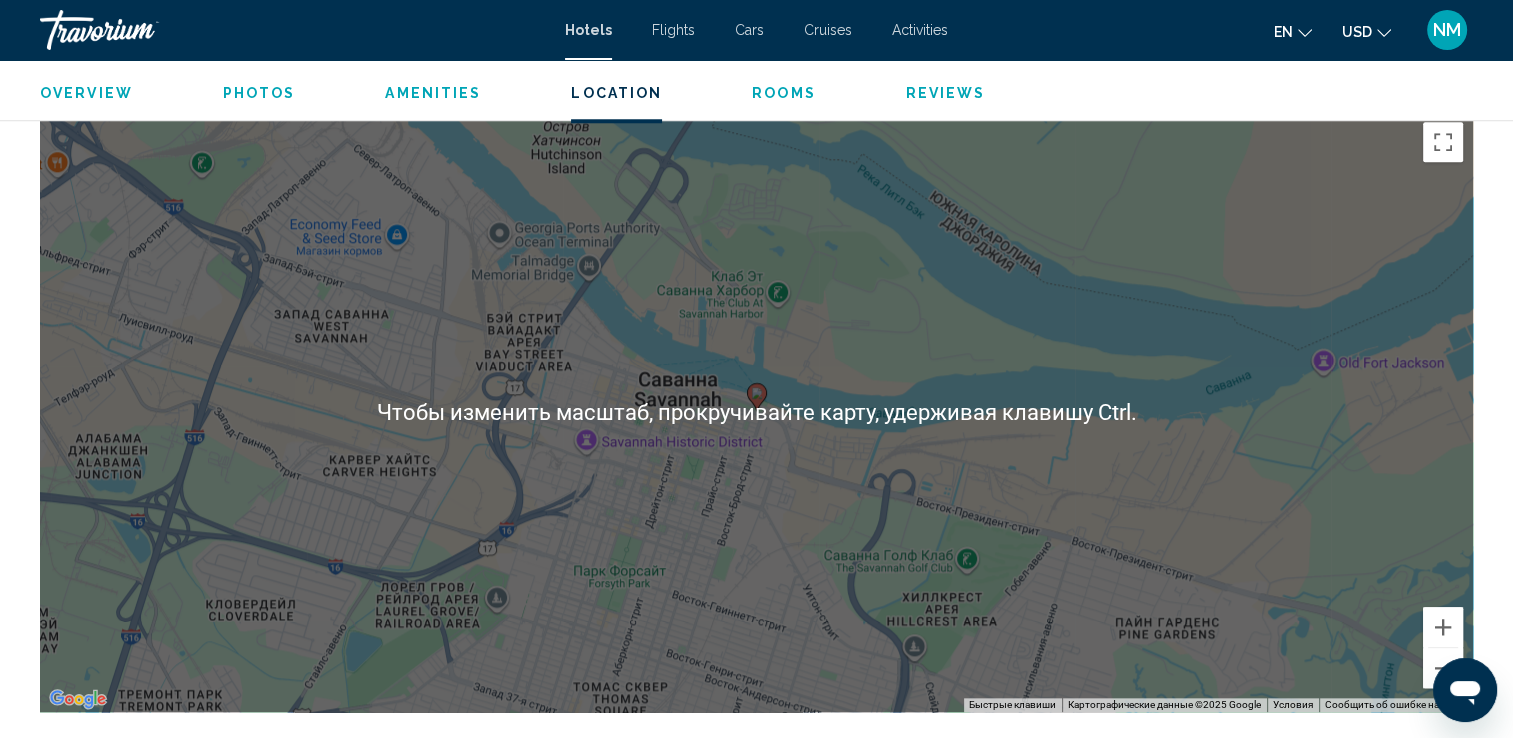 scroll, scrollTop: 1700, scrollLeft: 0, axis: vertical 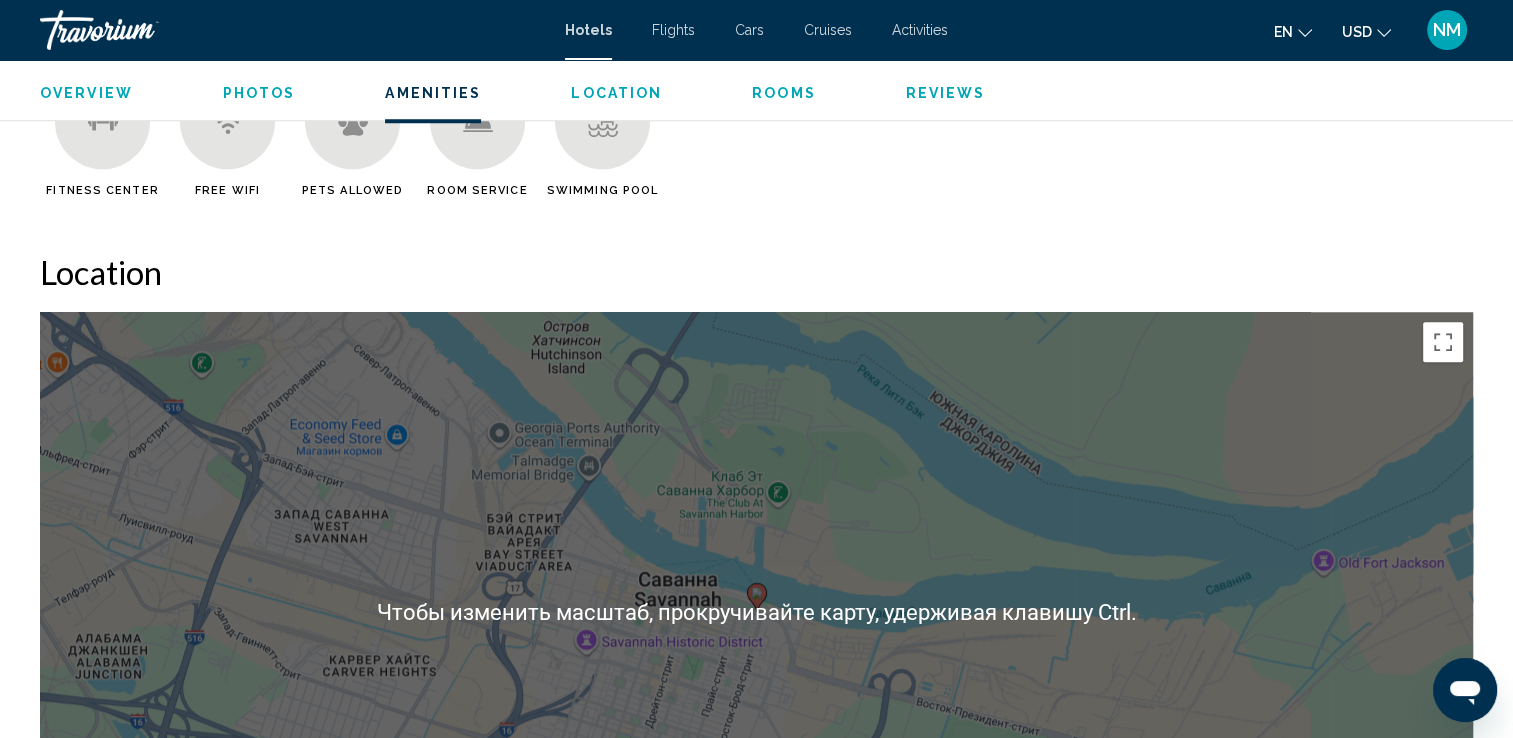 drag, startPoint x: 576, startPoint y: 480, endPoint x: 658, endPoint y: 543, distance: 103.40696 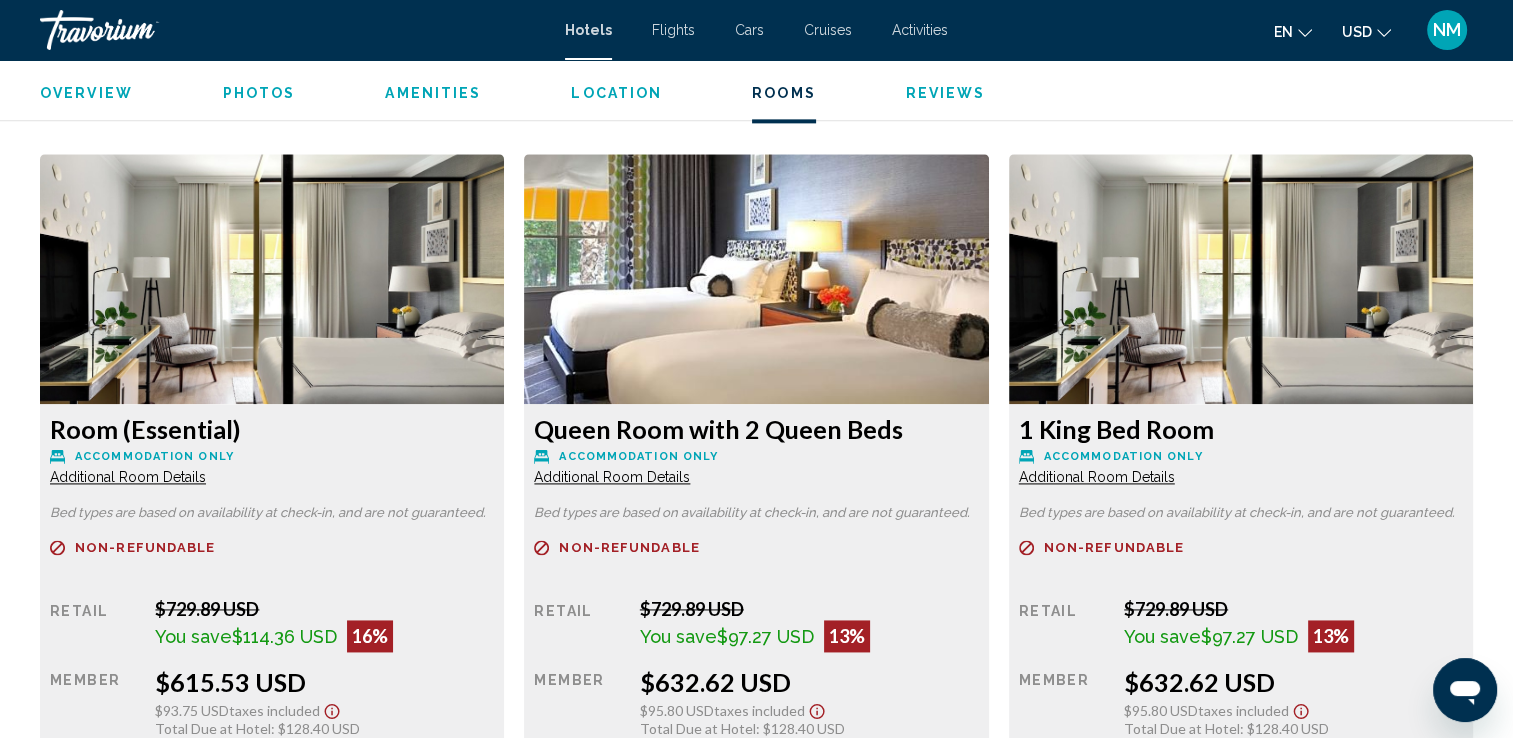 scroll, scrollTop: 2800, scrollLeft: 0, axis: vertical 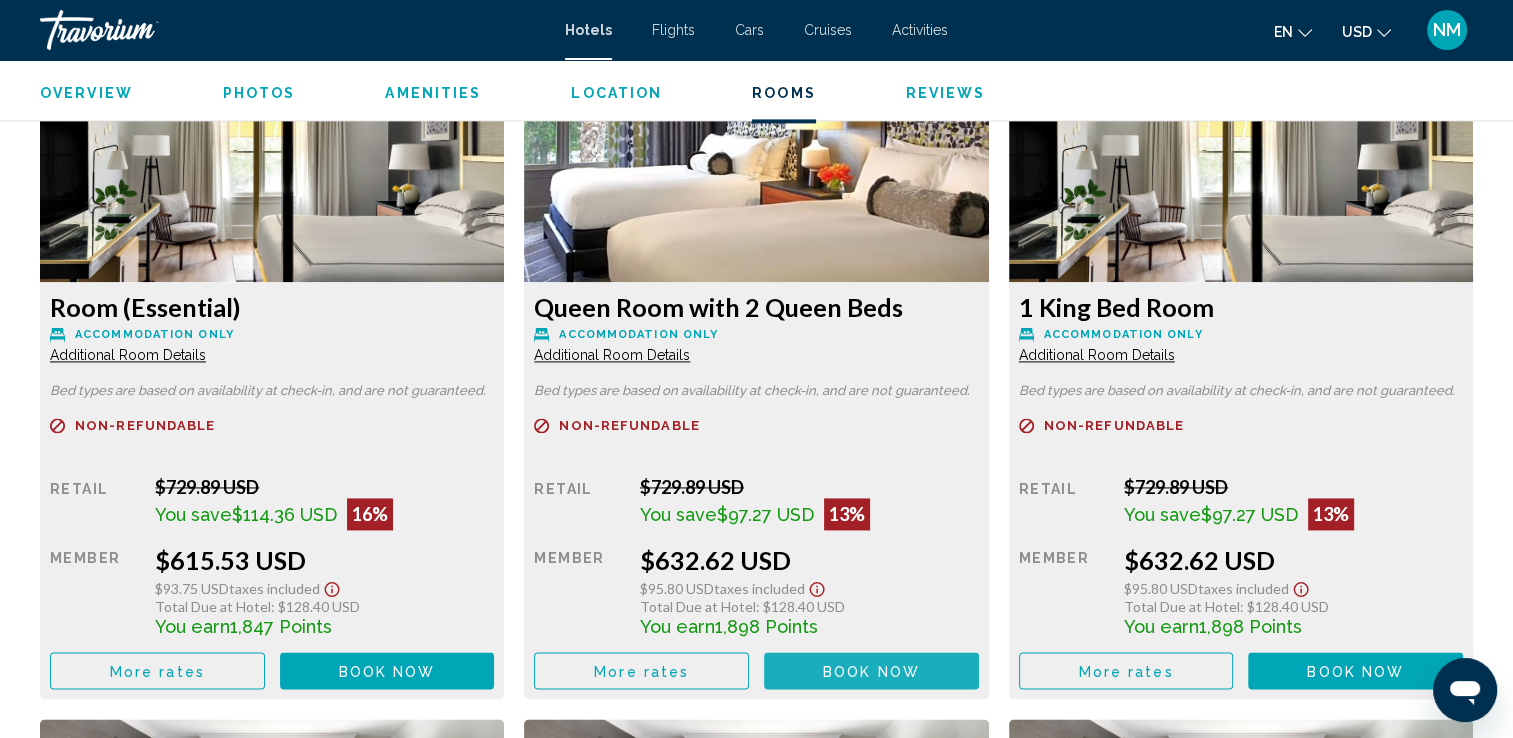 click on "Book now No longer available" at bounding box center [871, 670] 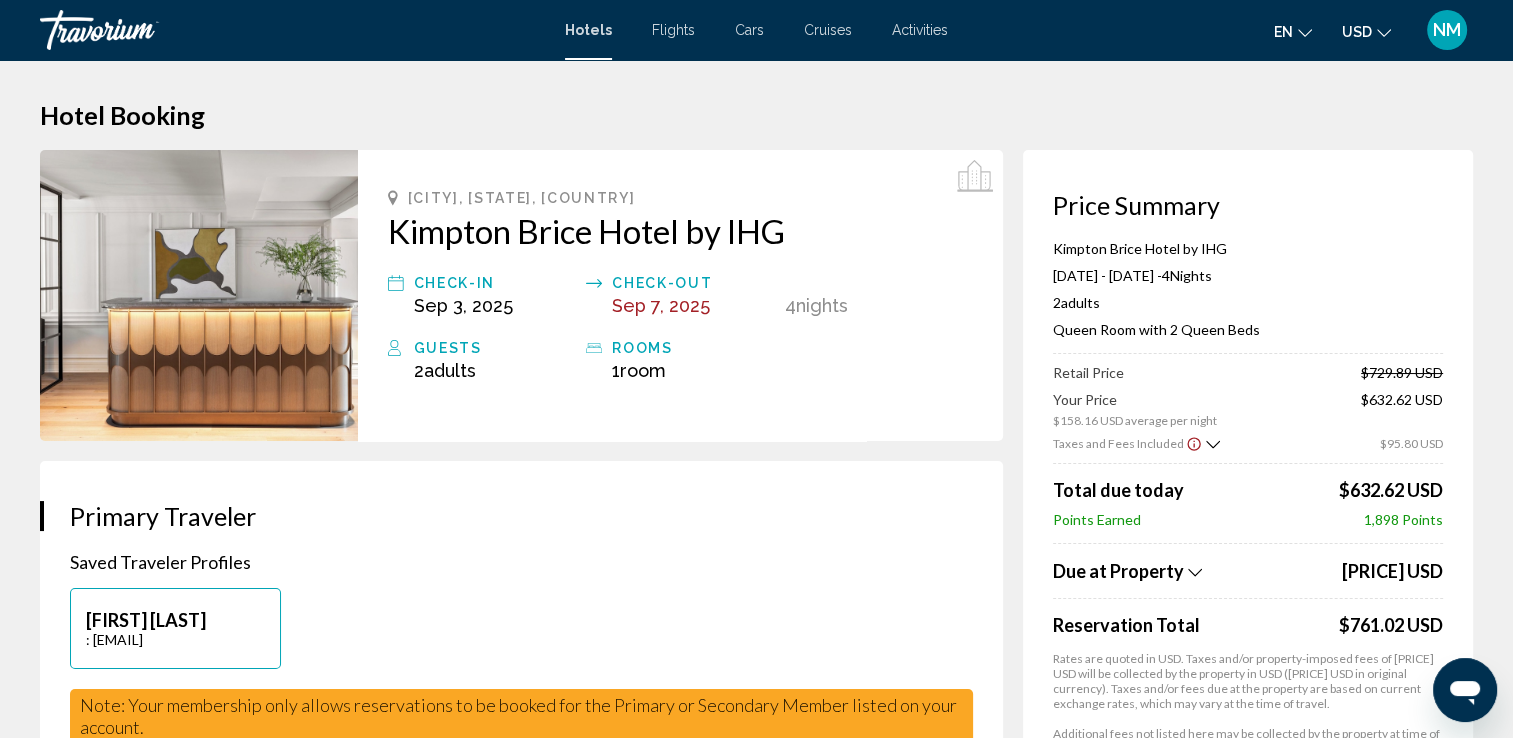 scroll, scrollTop: 0, scrollLeft: 0, axis: both 